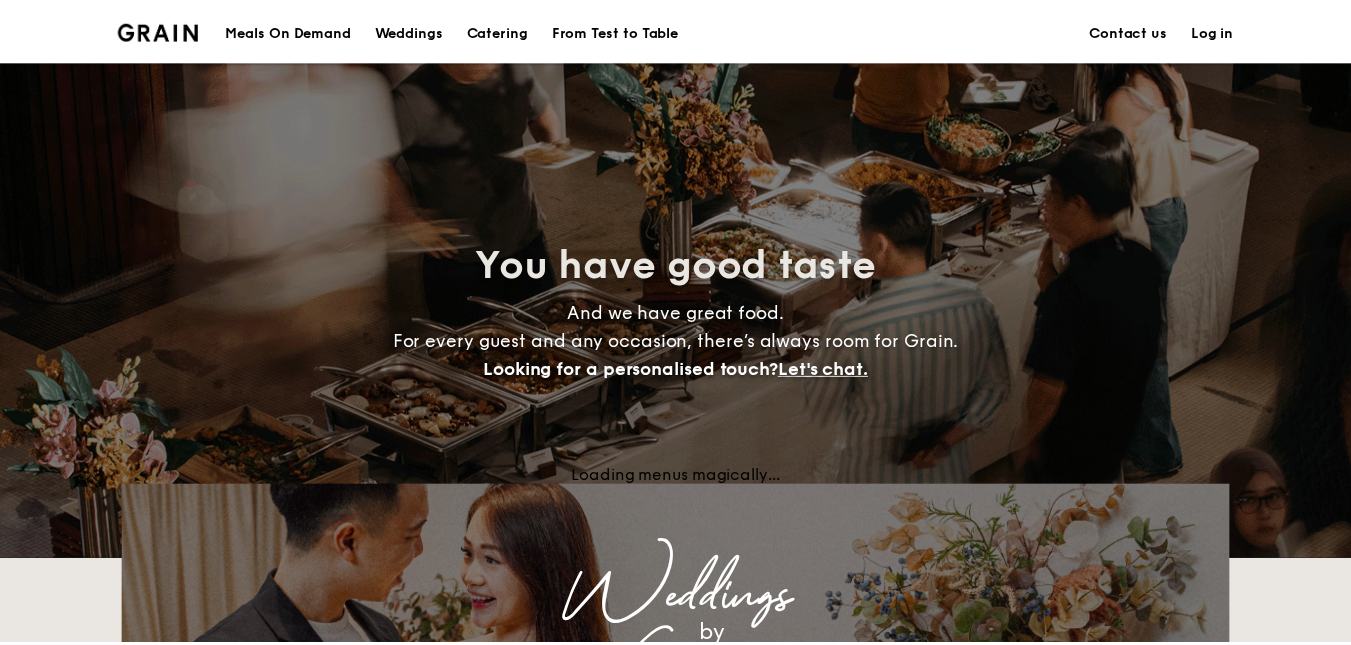 scroll, scrollTop: 0, scrollLeft: 0, axis: both 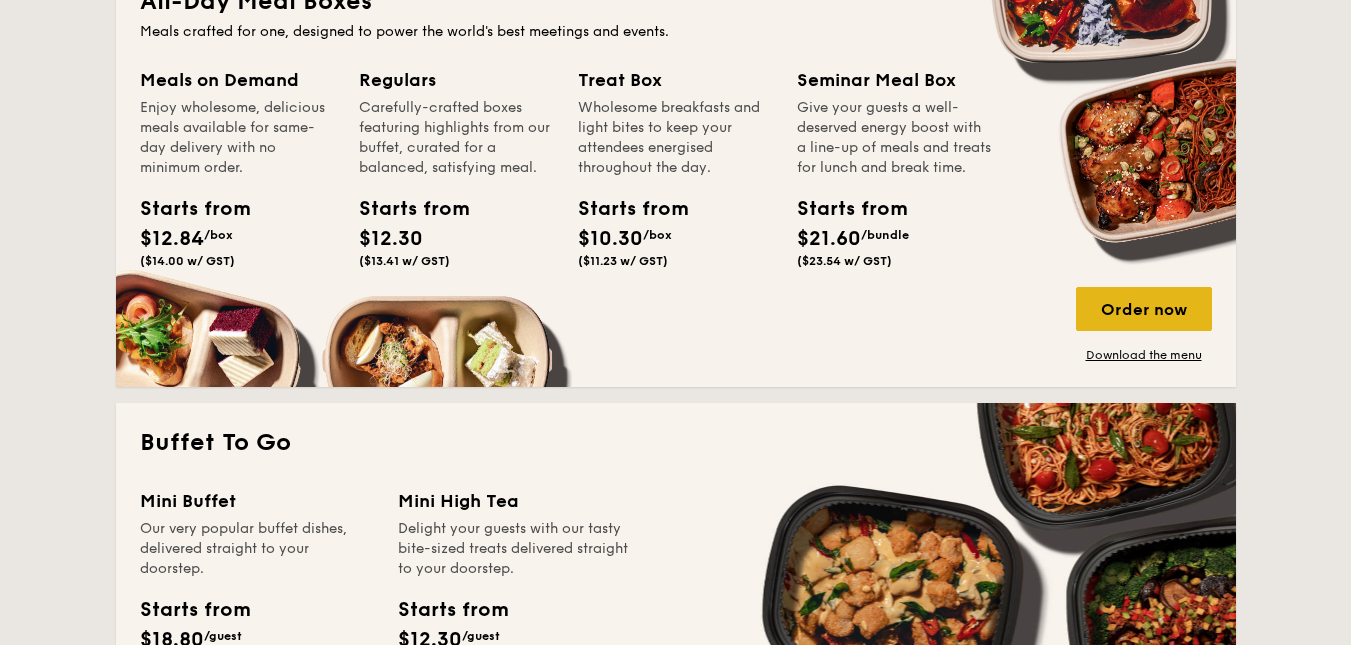 click on "Order now" at bounding box center (1144, 309) 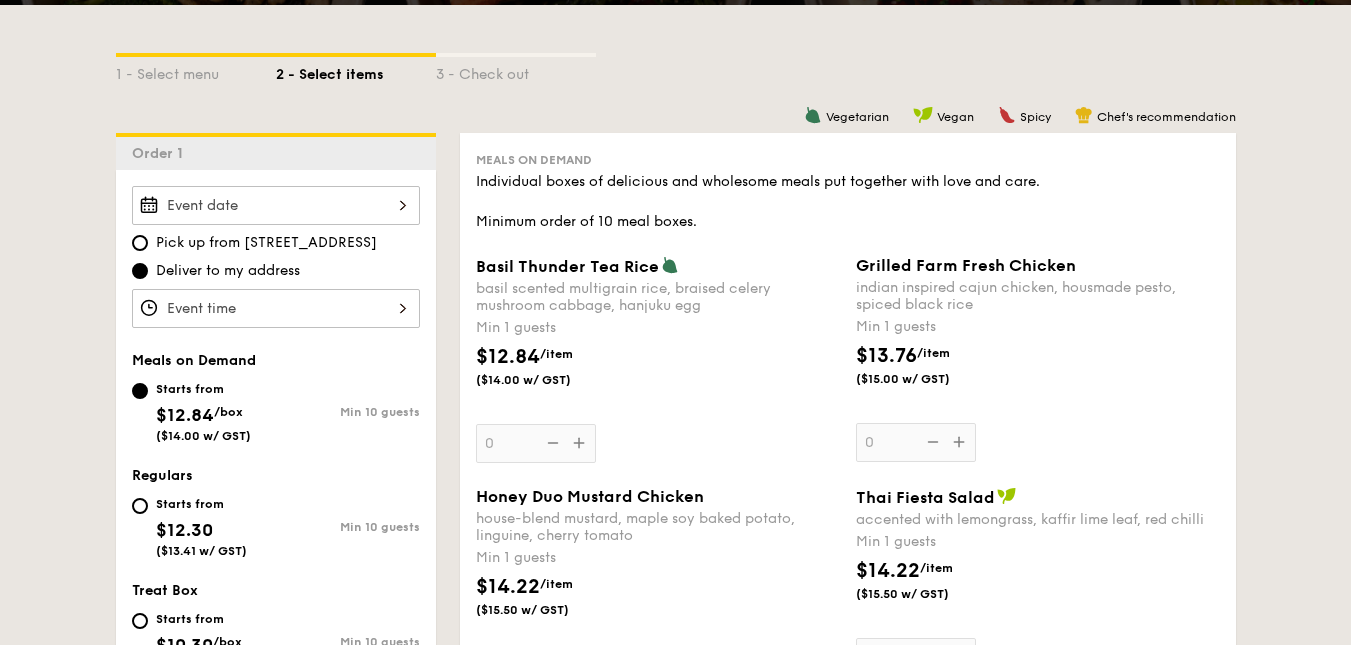 scroll, scrollTop: 433, scrollLeft: 0, axis: vertical 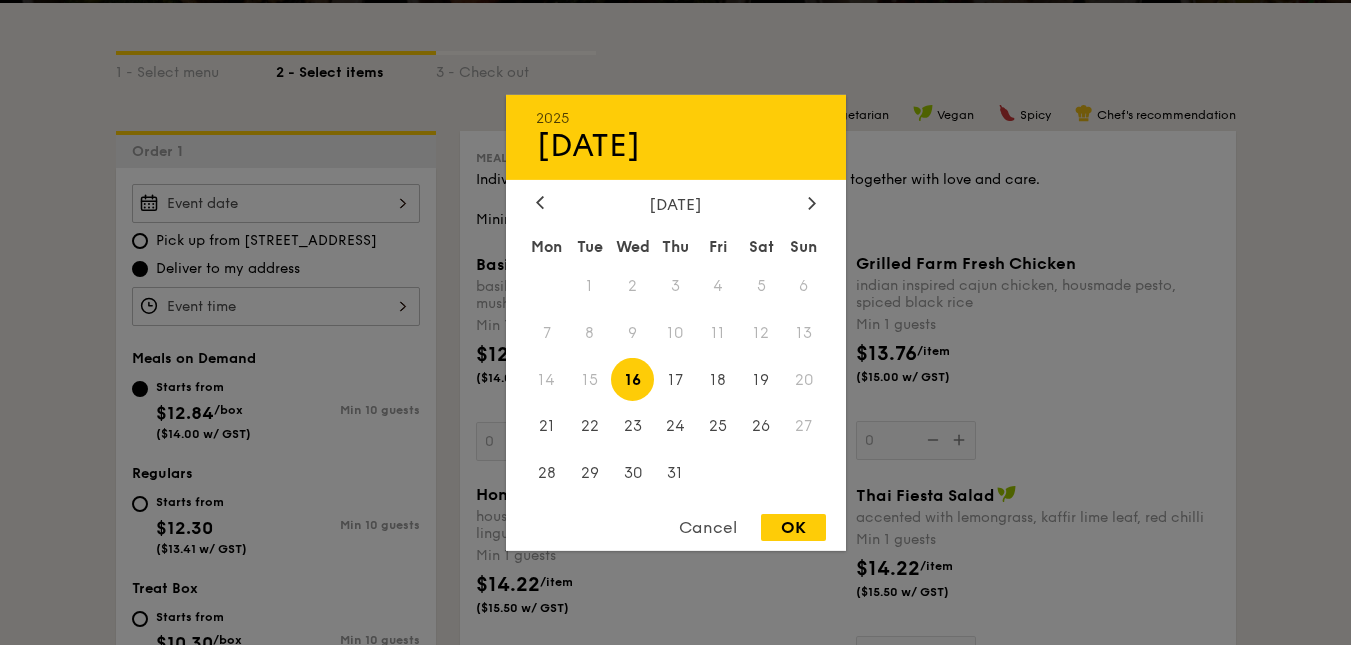 click on "2025   [DATE] [DATE] Tue Wed Thu Fri Sat Sun   1 2 3 4 5 6 7 8 9 10 11 12 13 14 15 16 17 18 19 20 21 22 23 24 25 26 27 28 29 30 31     Cancel   OK" at bounding box center (276, 203) 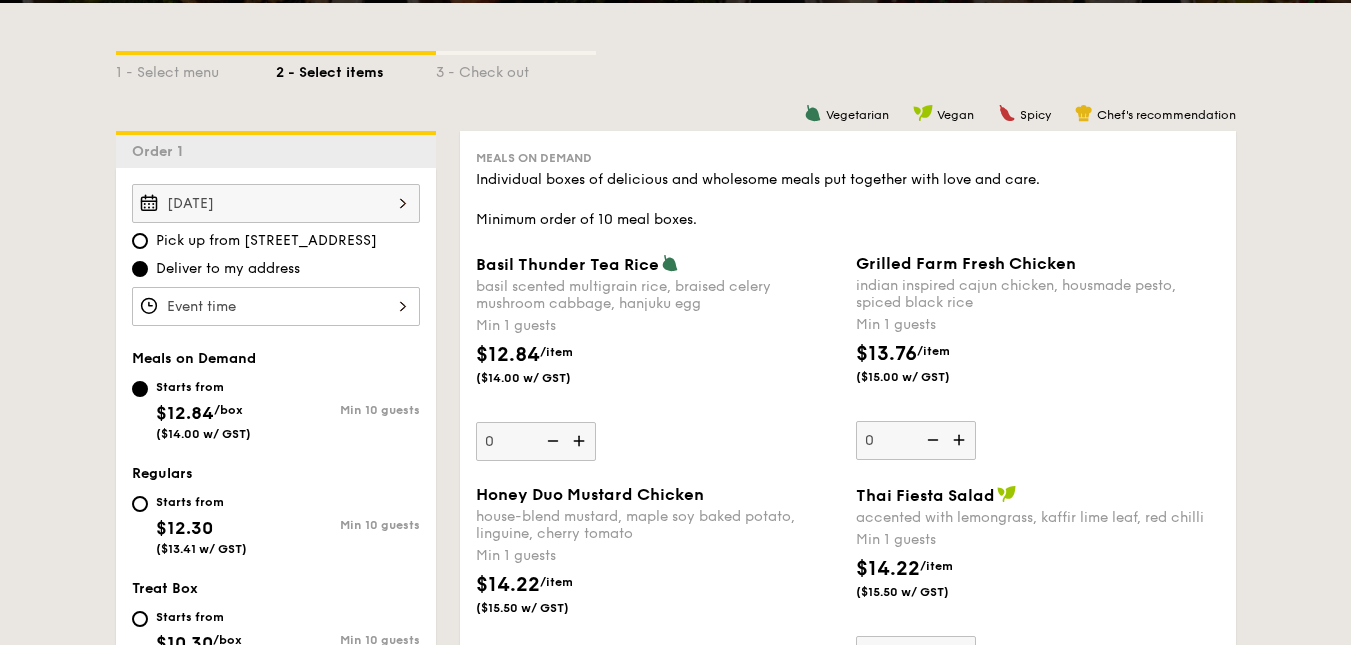 click at bounding box center [276, 306] 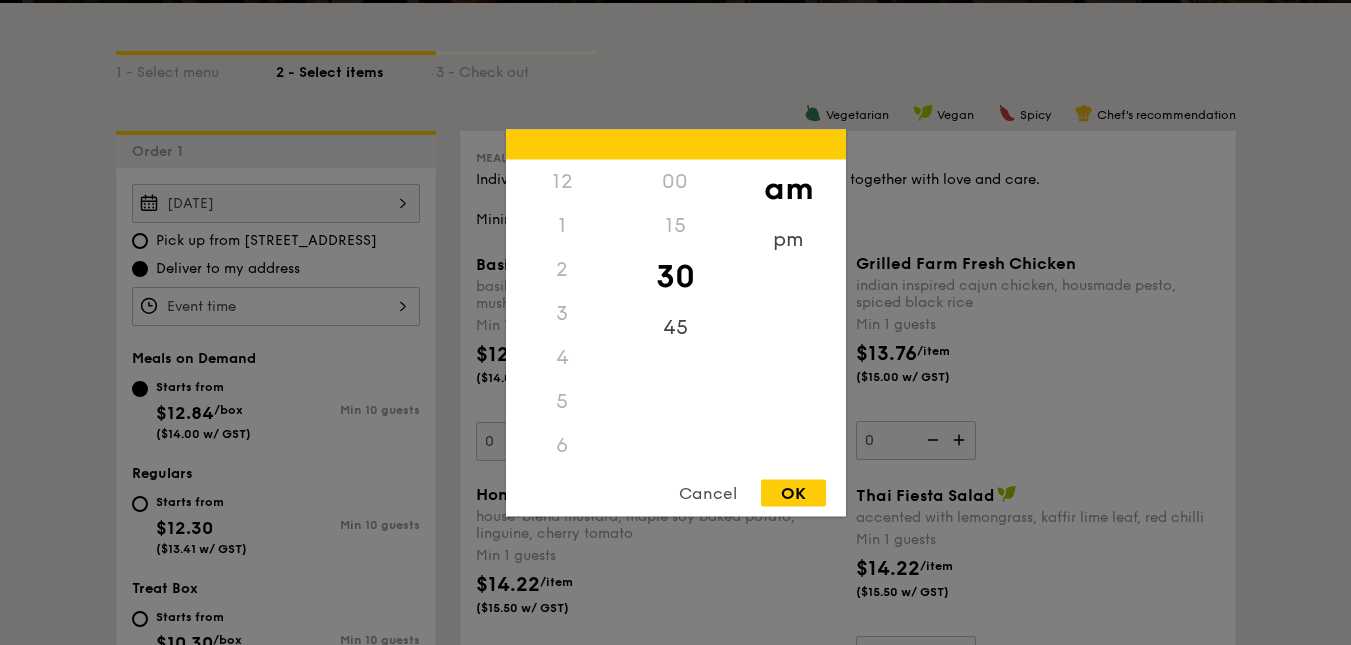 scroll, scrollTop: 220, scrollLeft: 0, axis: vertical 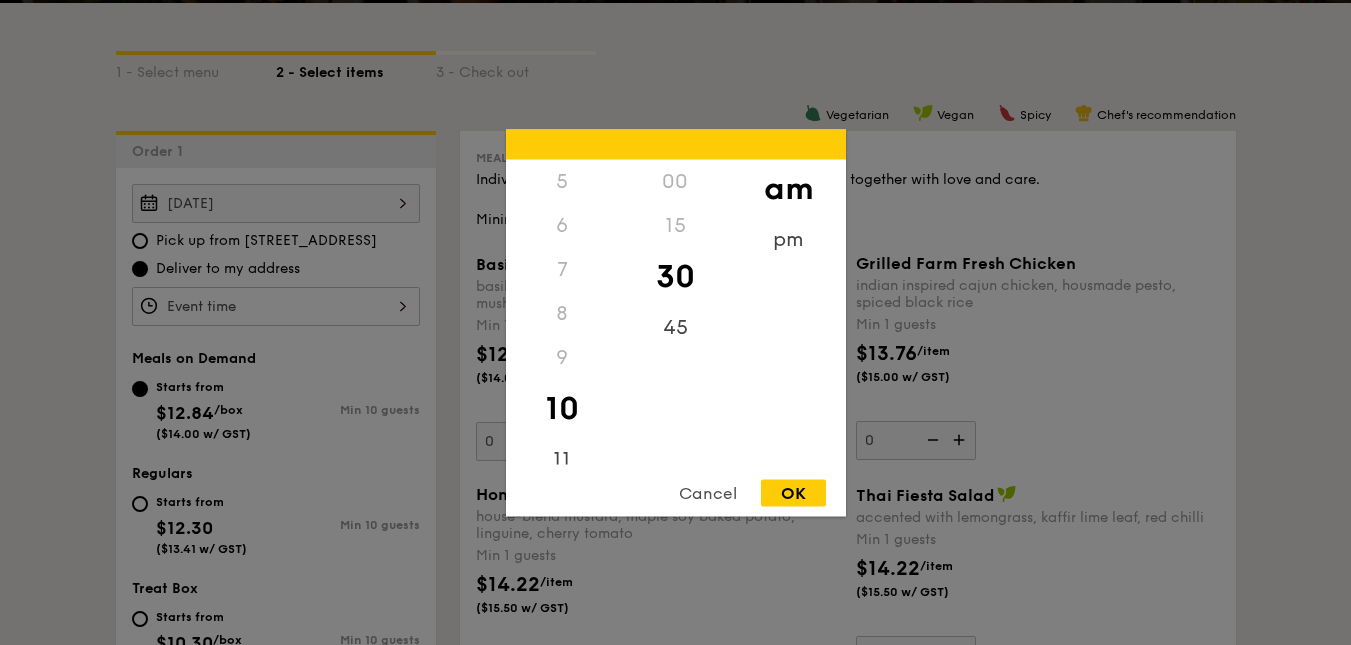 click on "12 1 2 3 4 5 6 7 8 9 10 11   00 15 30 45   am   pm   Cancel   OK" at bounding box center [676, 322] 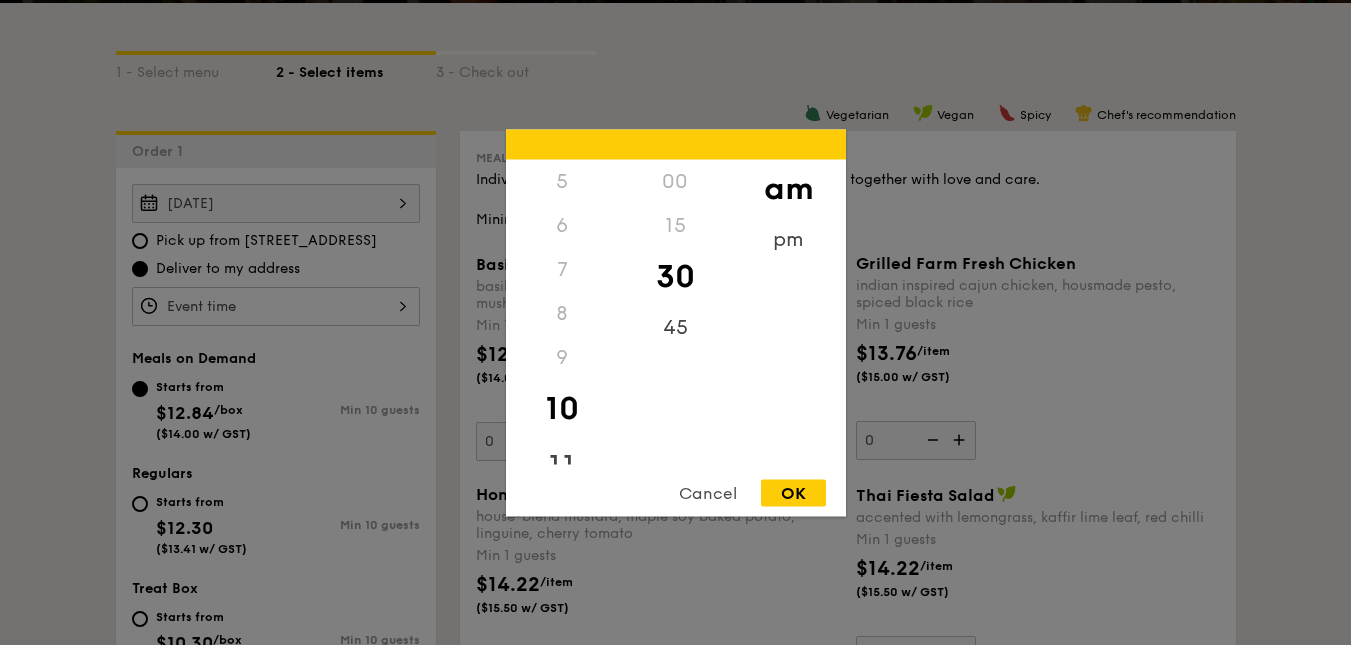 click on "11" at bounding box center [562, 466] 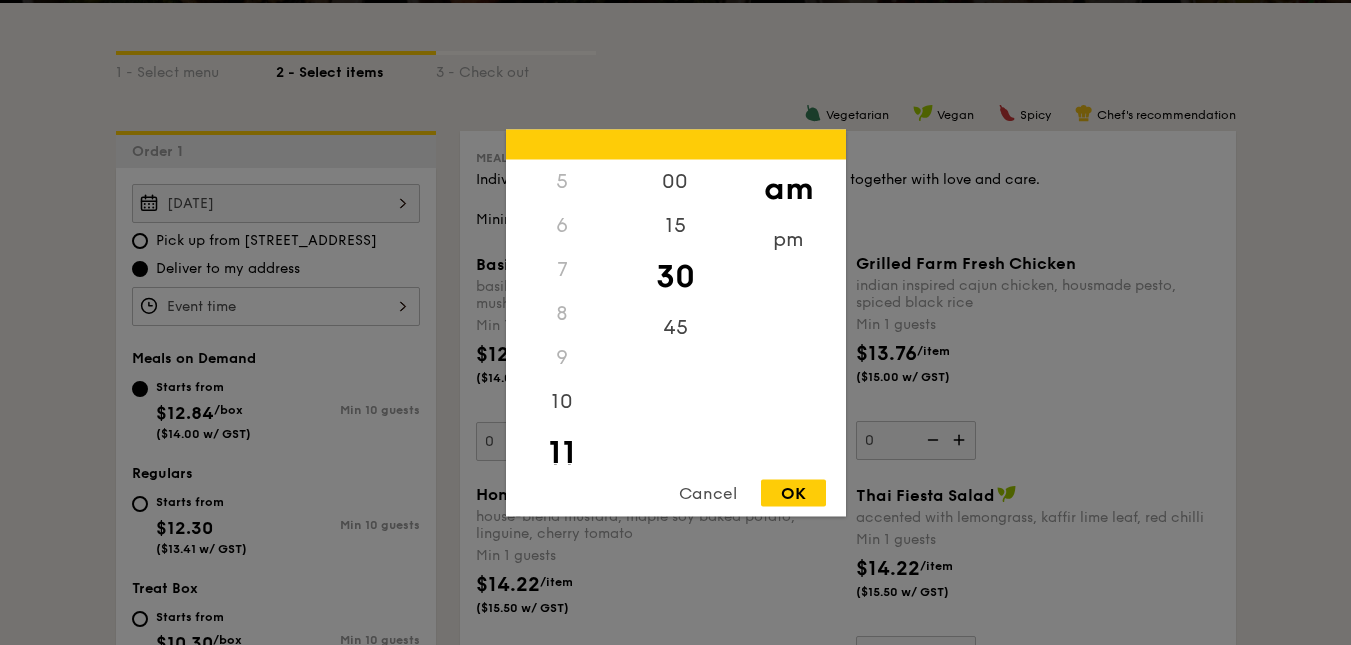 click on "OK" at bounding box center (793, 492) 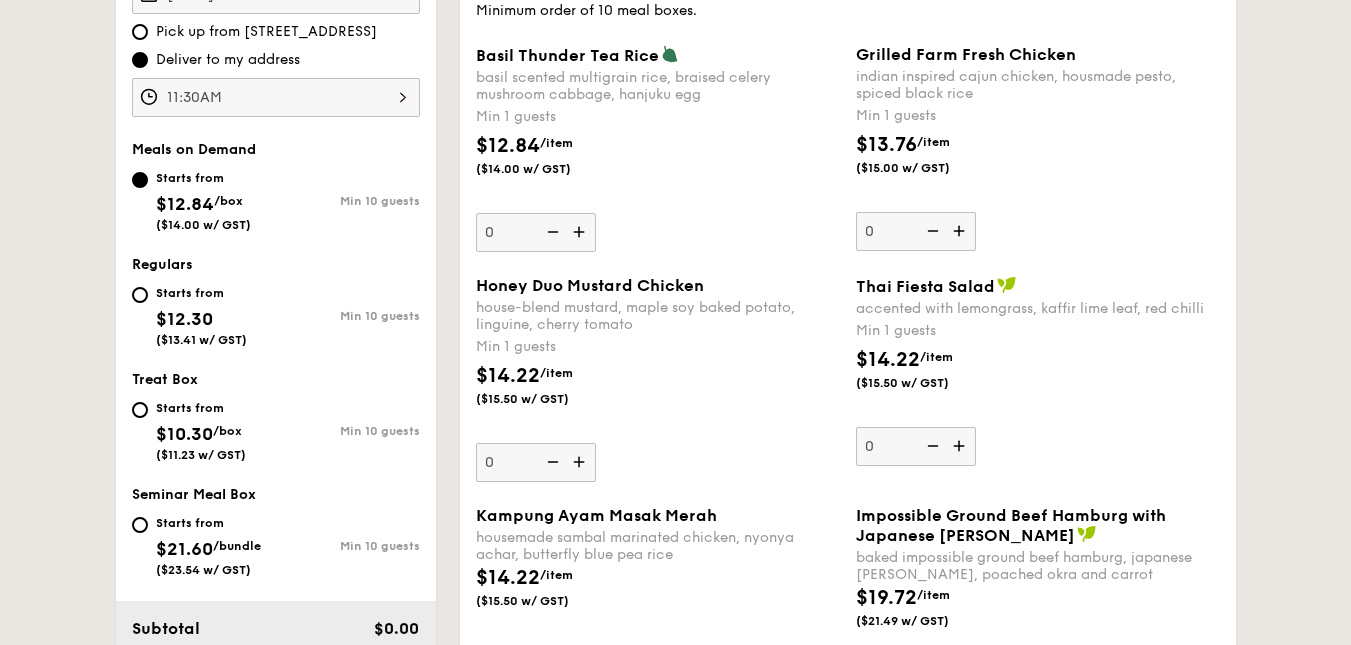 scroll, scrollTop: 639, scrollLeft: 0, axis: vertical 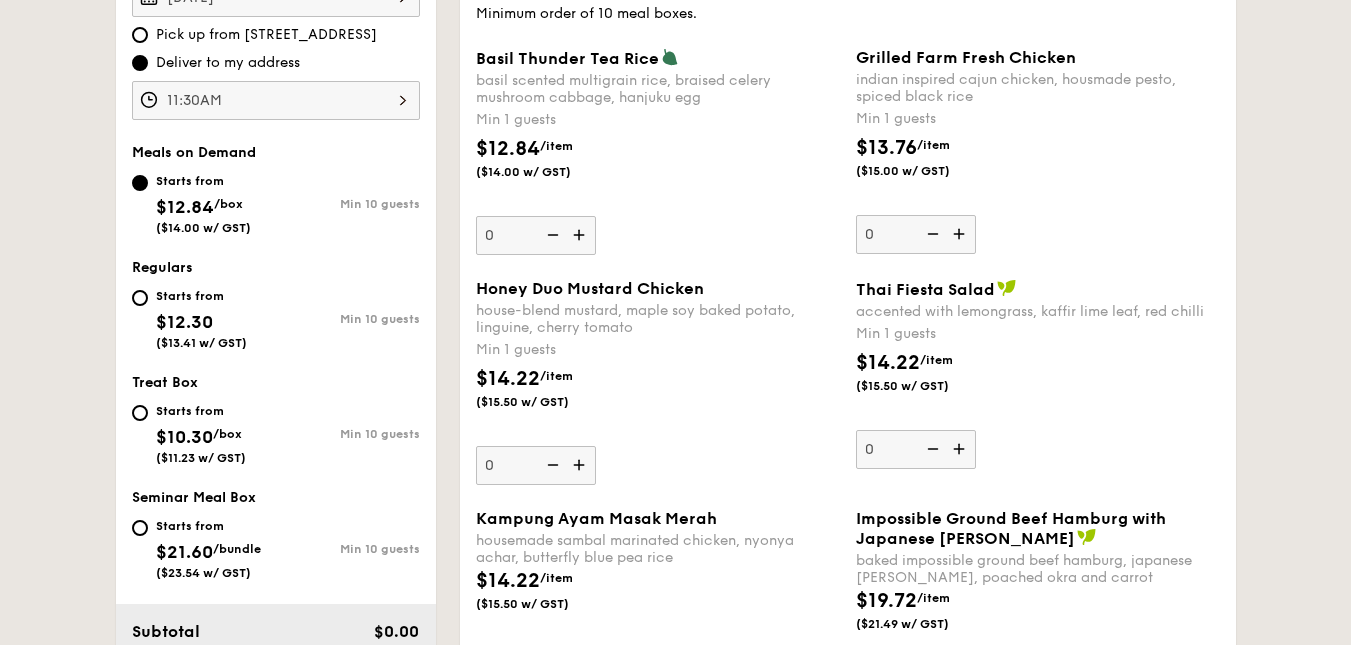 click on "Starts from
$12.30
($13.41 w/ GST)" at bounding box center [204, 317] 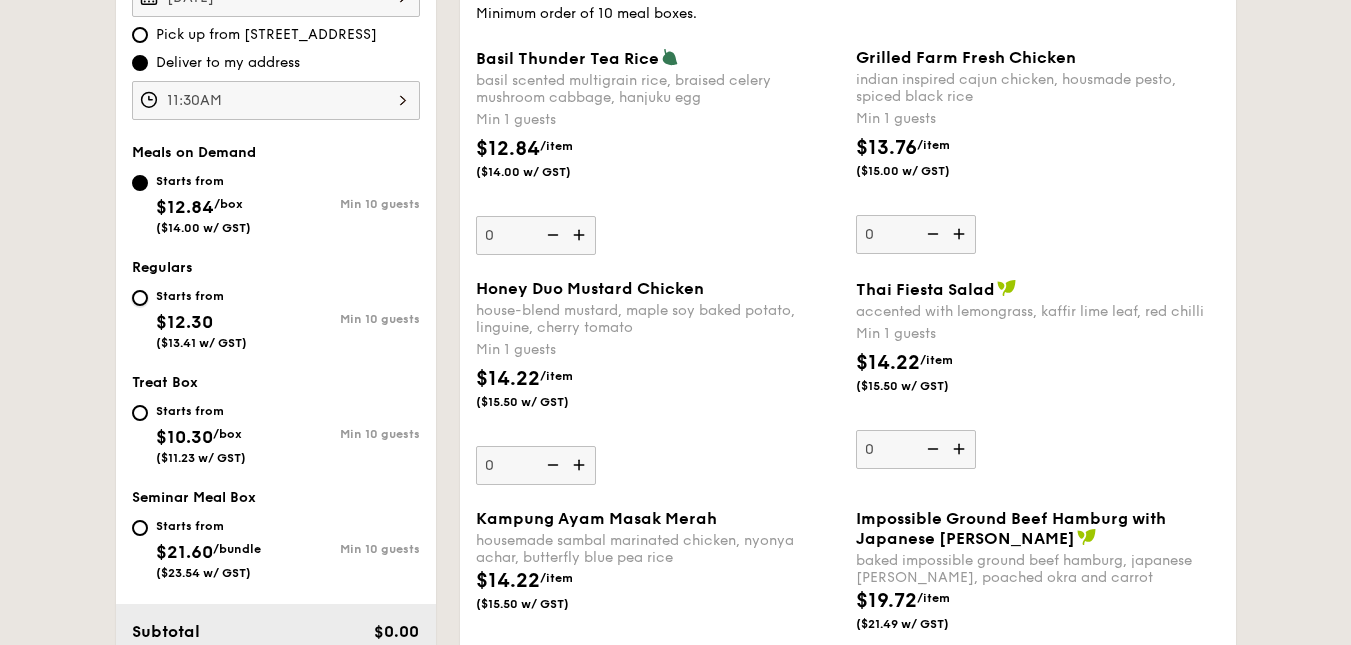 click on "Starts from
$12.30
($13.41 w/ GST)
Min 10 guests" at bounding box center (140, 298) 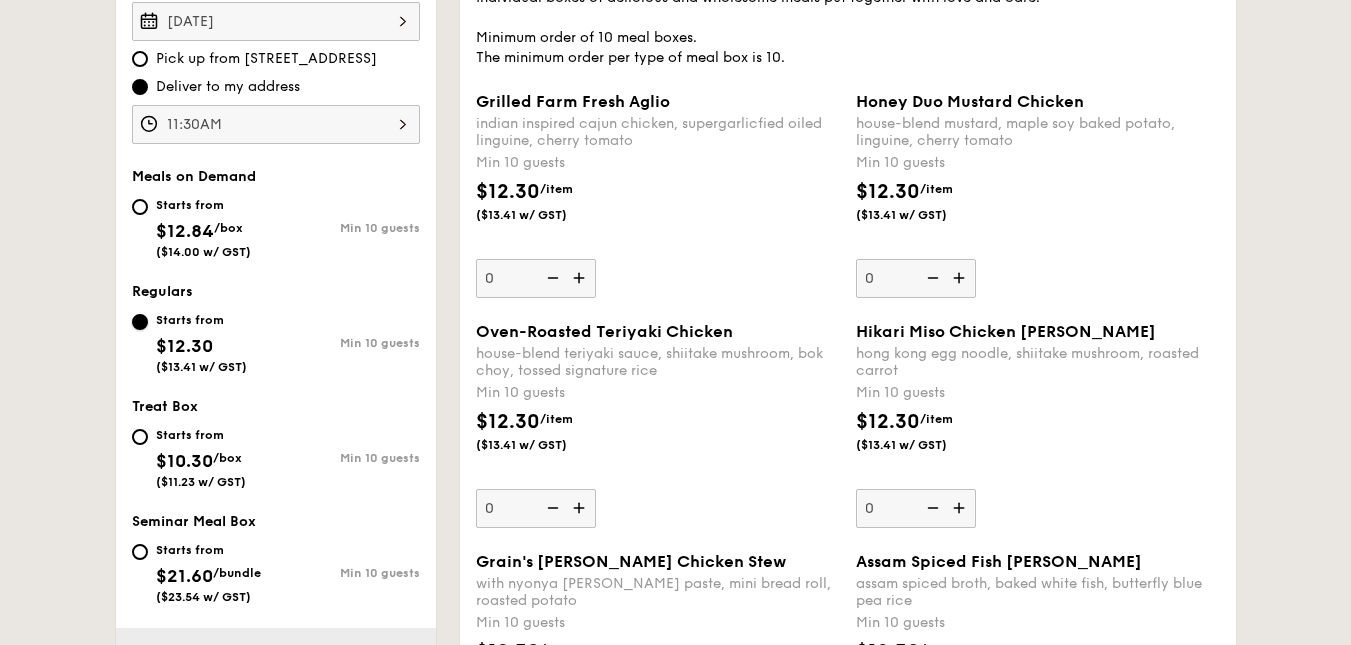 scroll, scrollTop: 614, scrollLeft: 0, axis: vertical 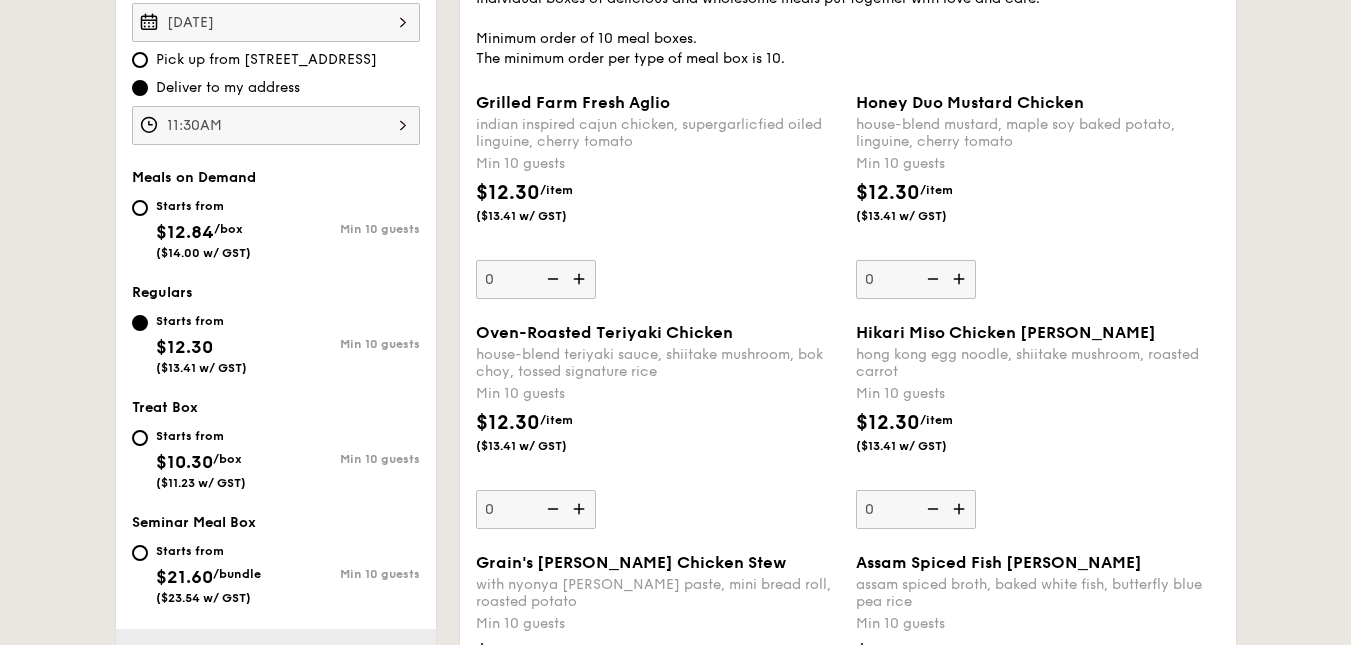 click at bounding box center [581, 509] 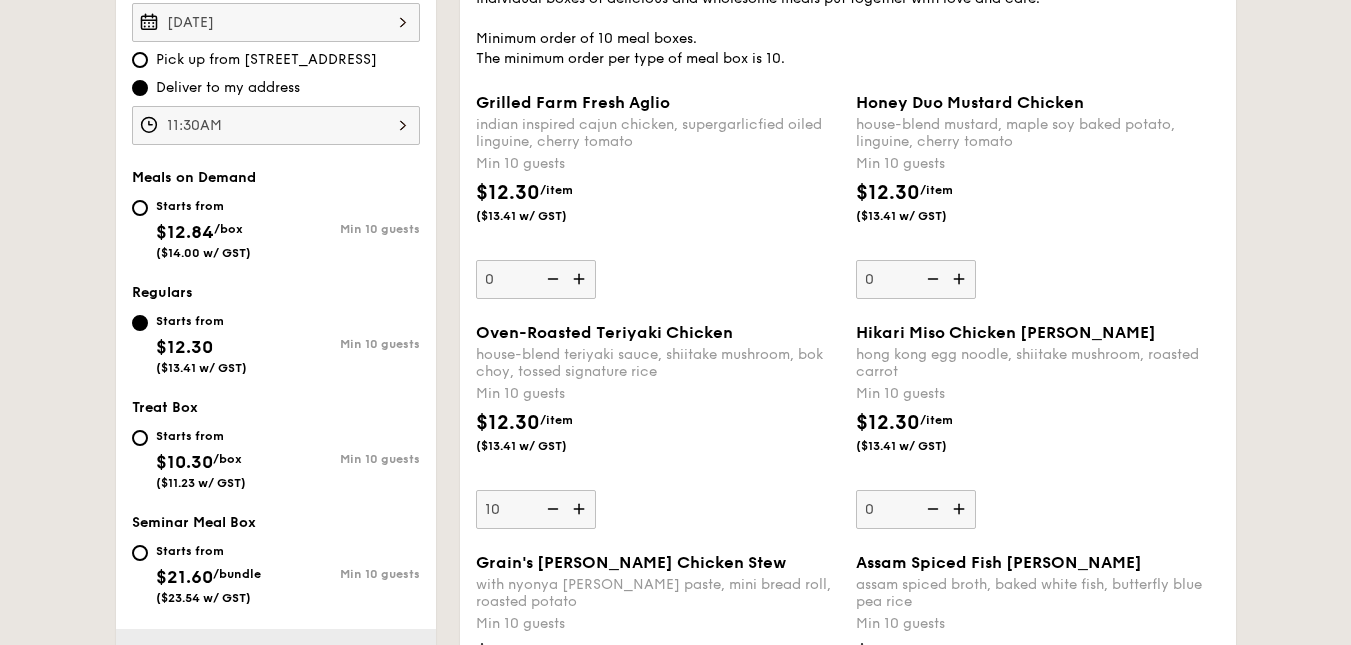 click at bounding box center [581, 509] 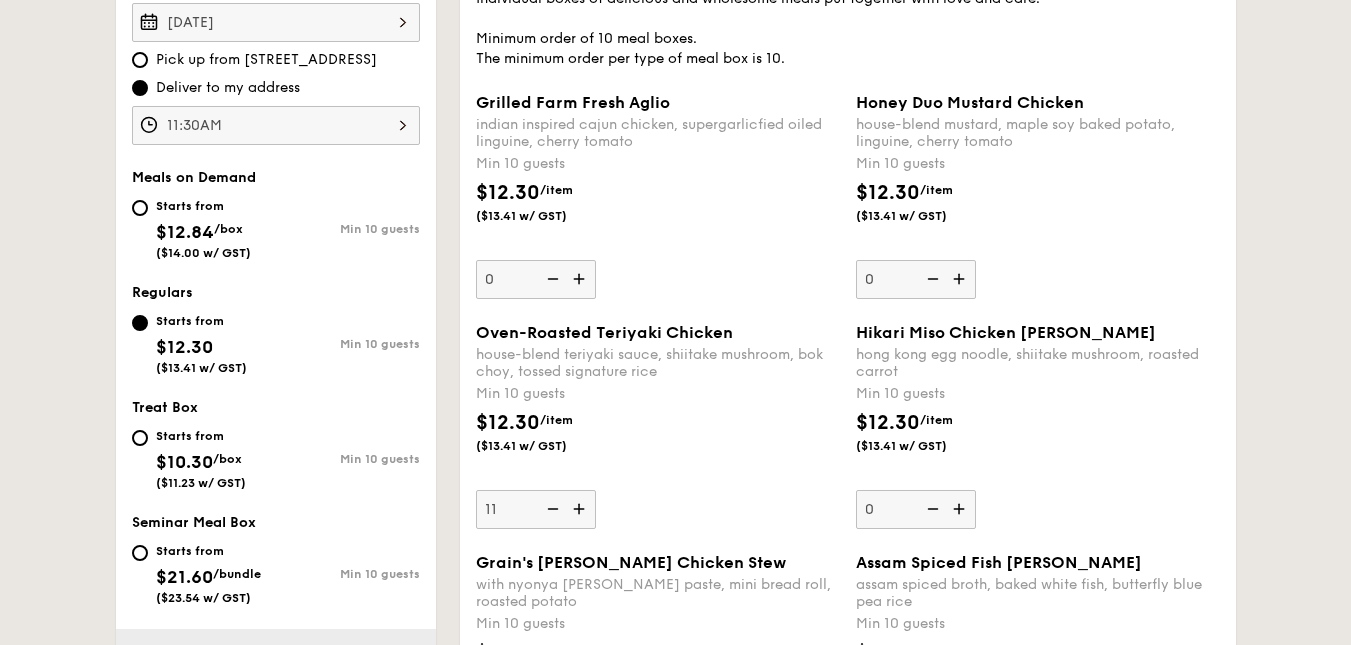click at bounding box center [581, 509] 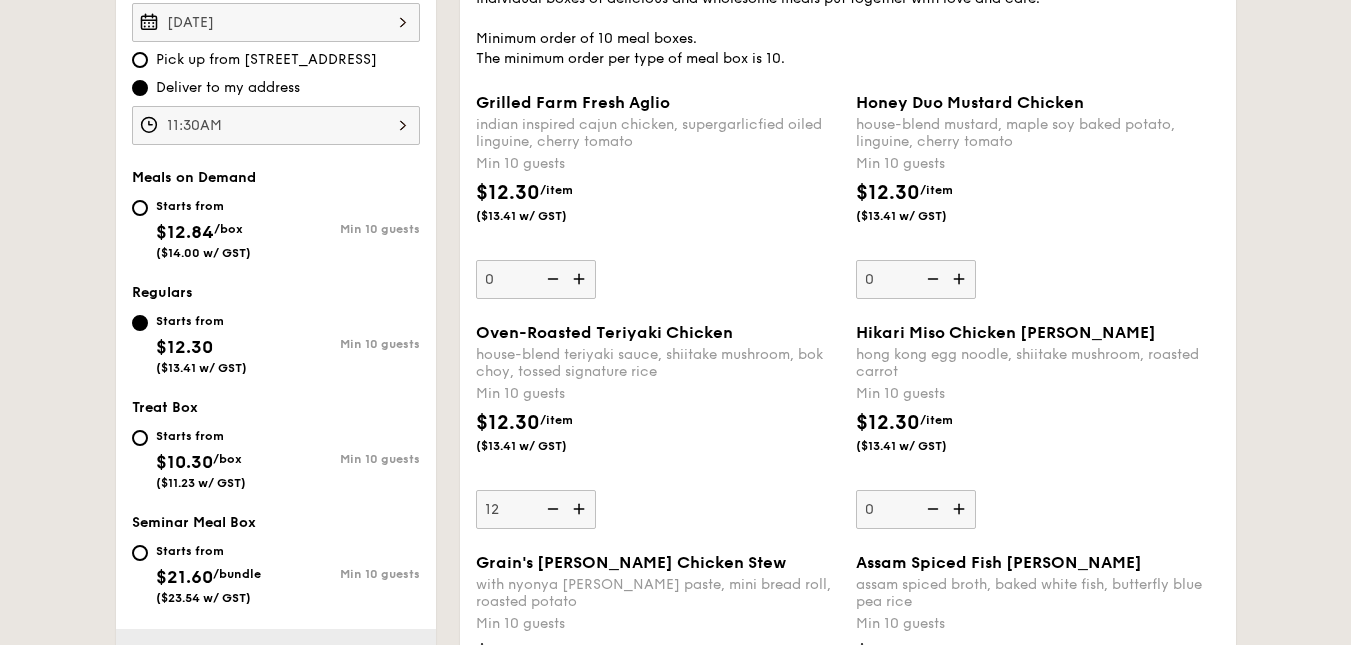 click at bounding box center (581, 509) 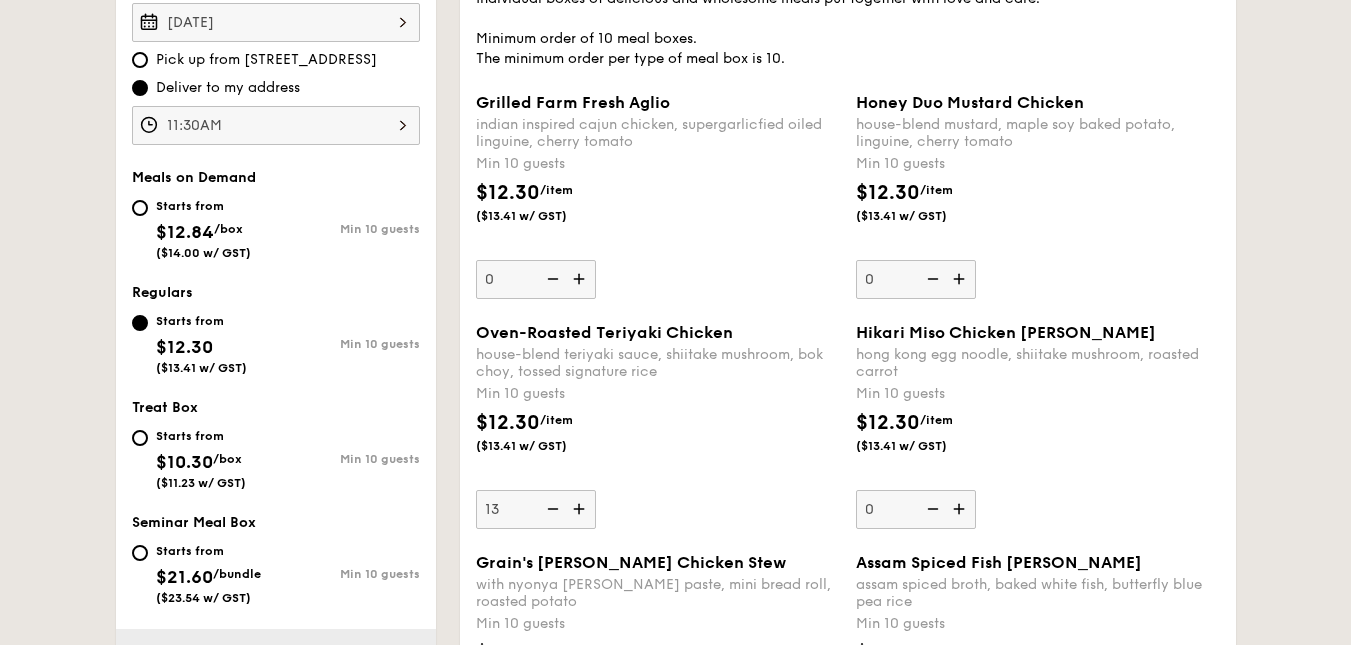 click at bounding box center [581, 509] 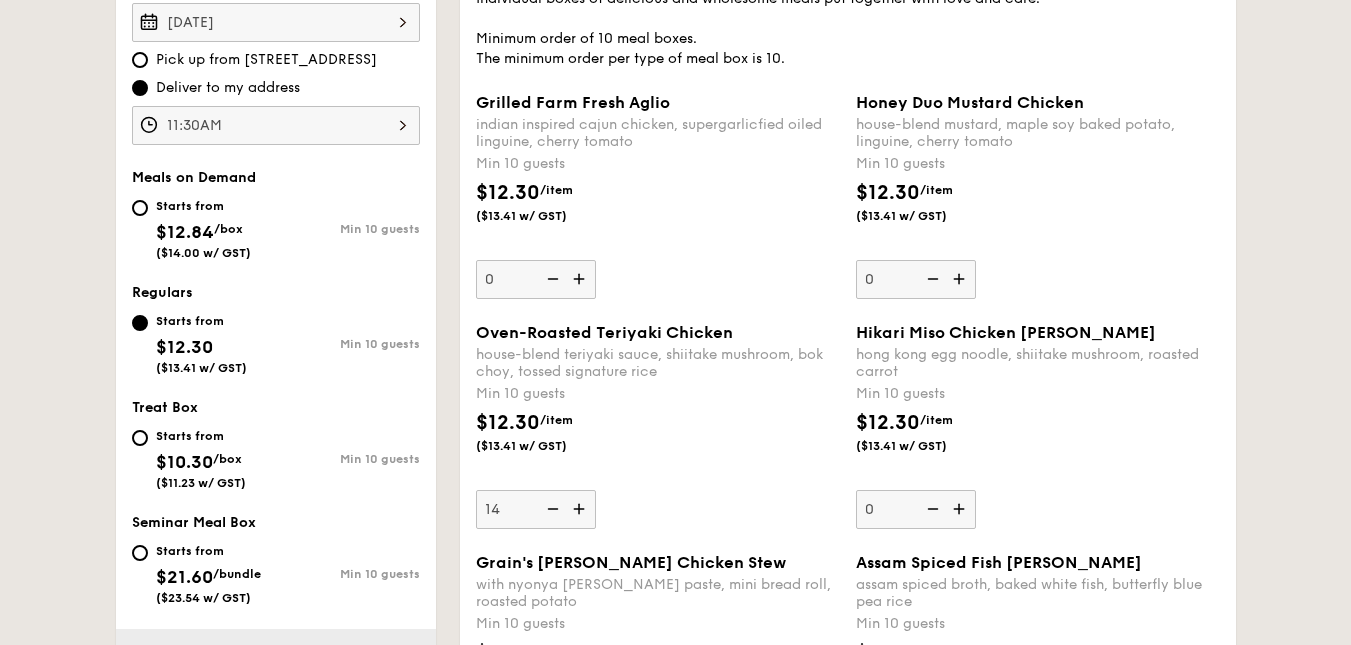 click at bounding box center (581, 509) 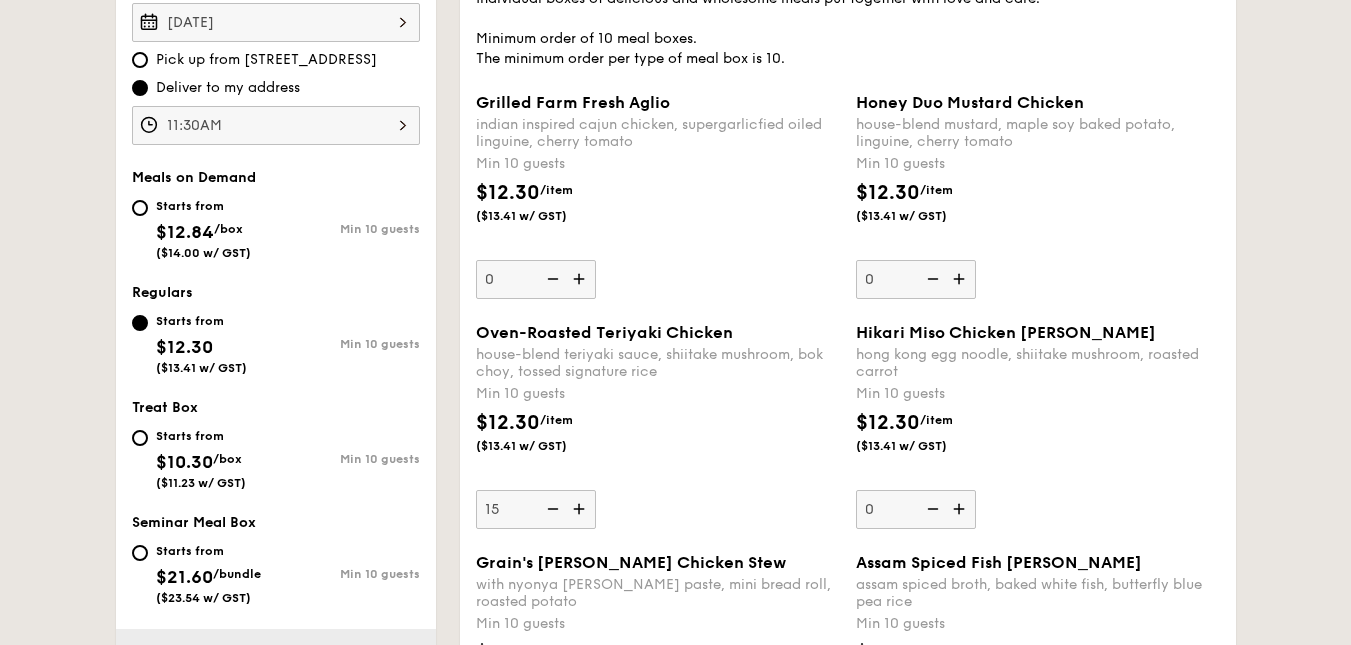 click at bounding box center (581, 509) 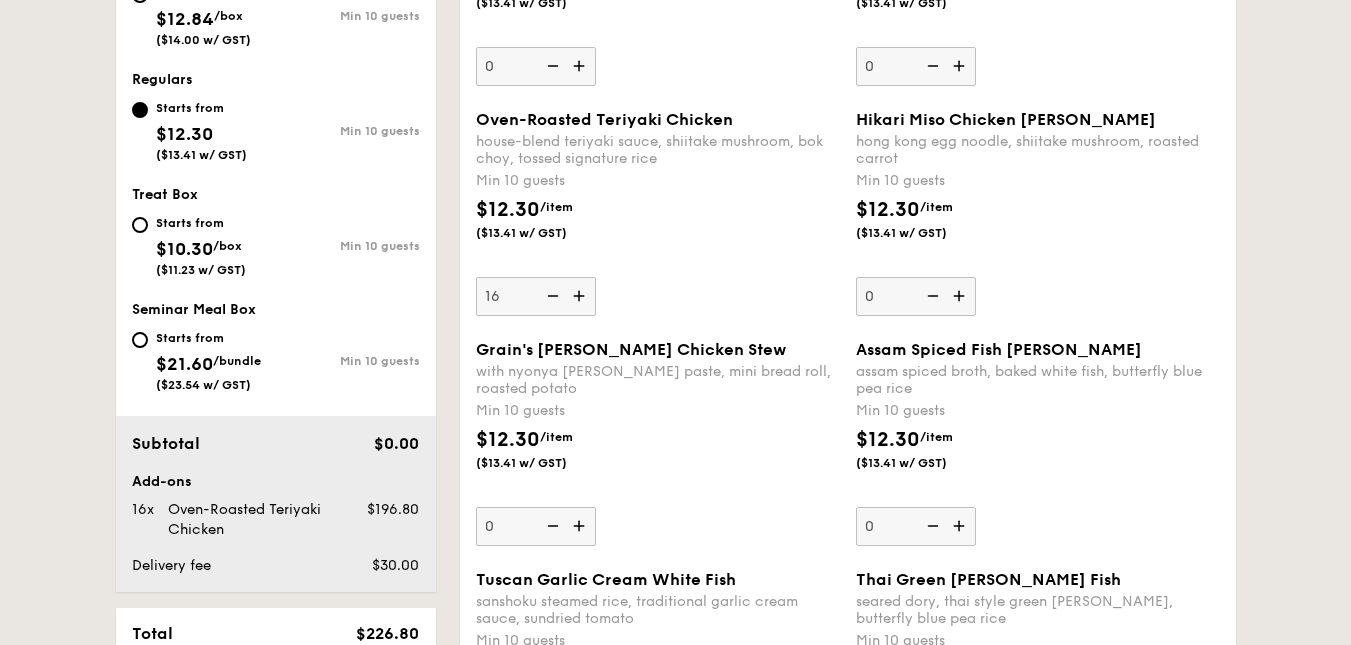 scroll, scrollTop: 828, scrollLeft: 0, axis: vertical 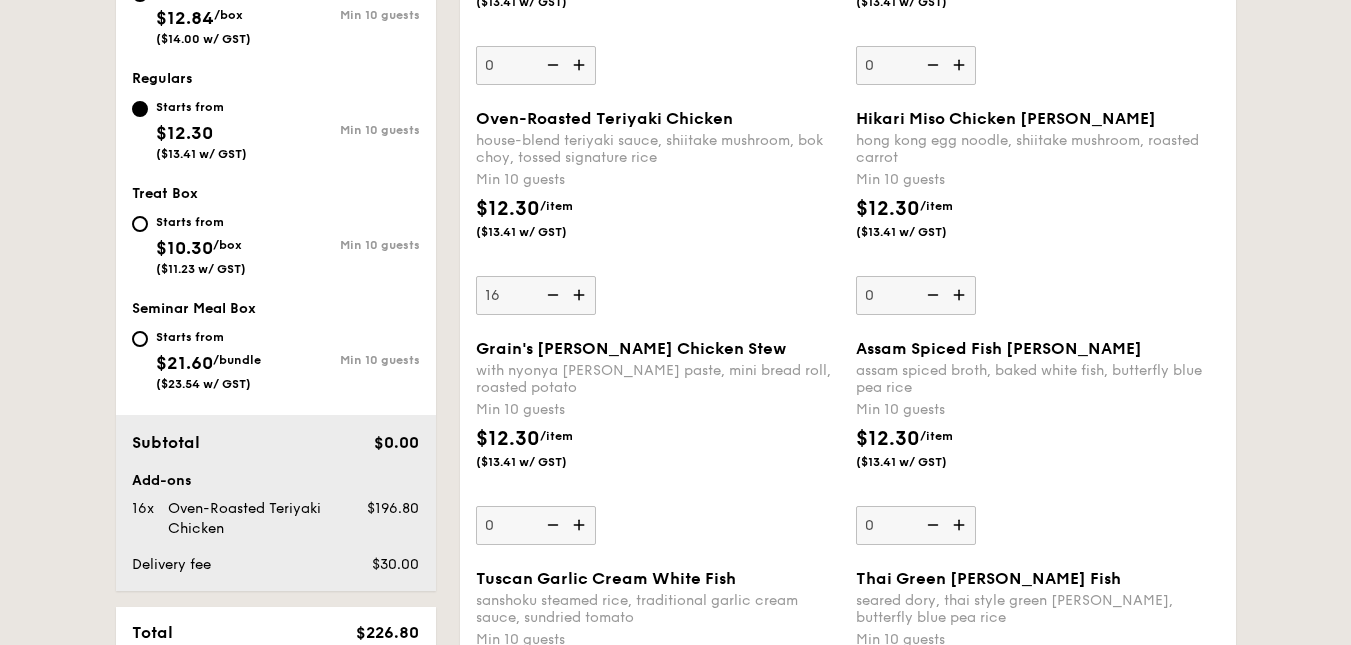 click at bounding box center [581, 525] 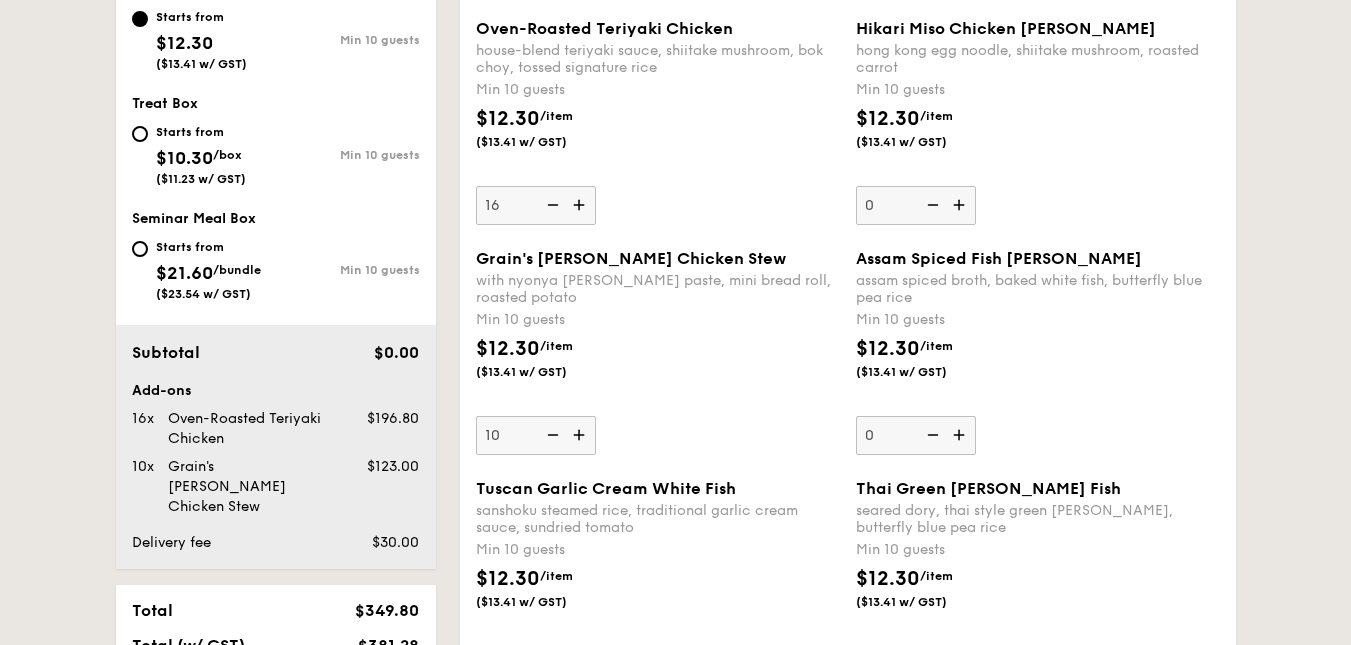 scroll, scrollTop: 919, scrollLeft: 0, axis: vertical 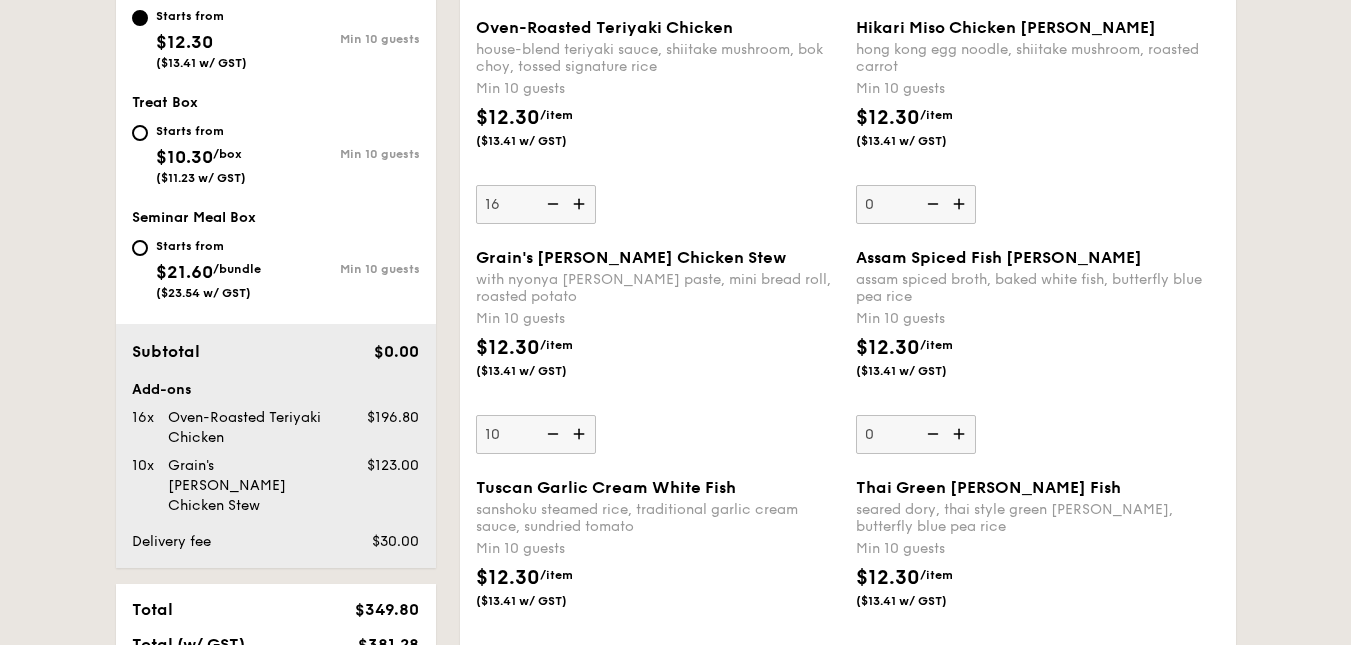 click on "seared dory, thai style green [PERSON_NAME], butterfly blue pea rice" at bounding box center [1038, 518] 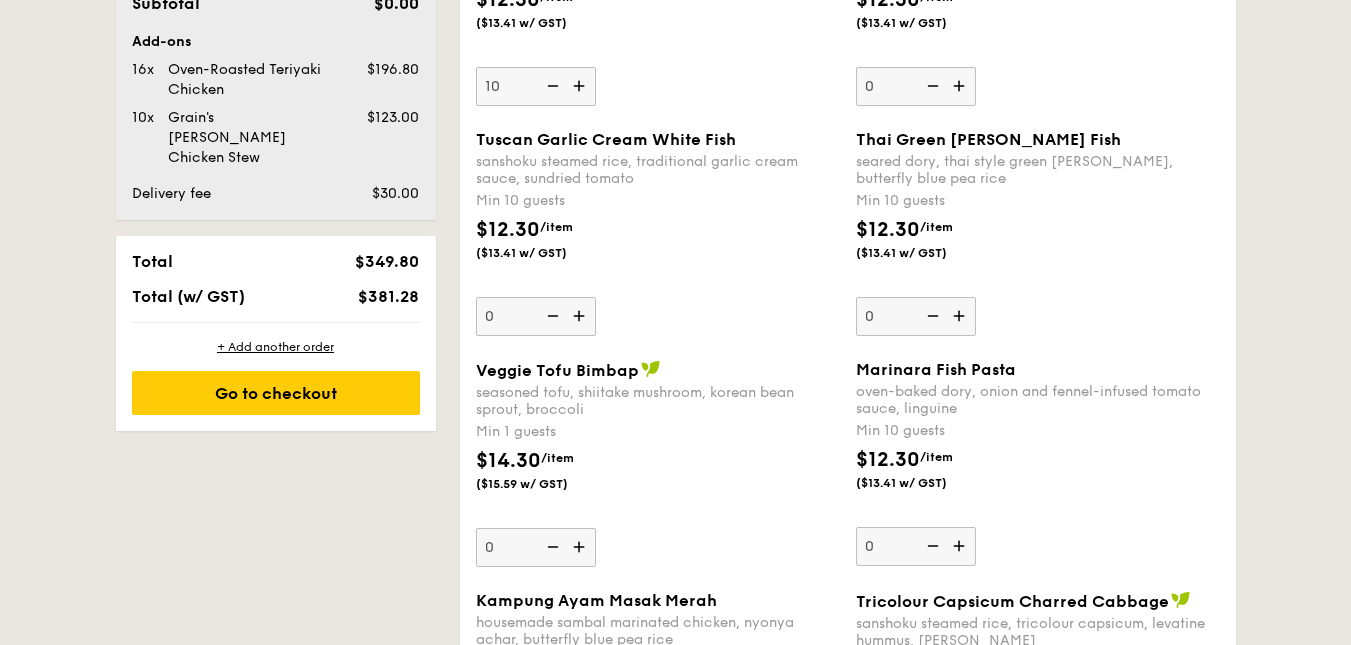 scroll, scrollTop: 1268, scrollLeft: 0, axis: vertical 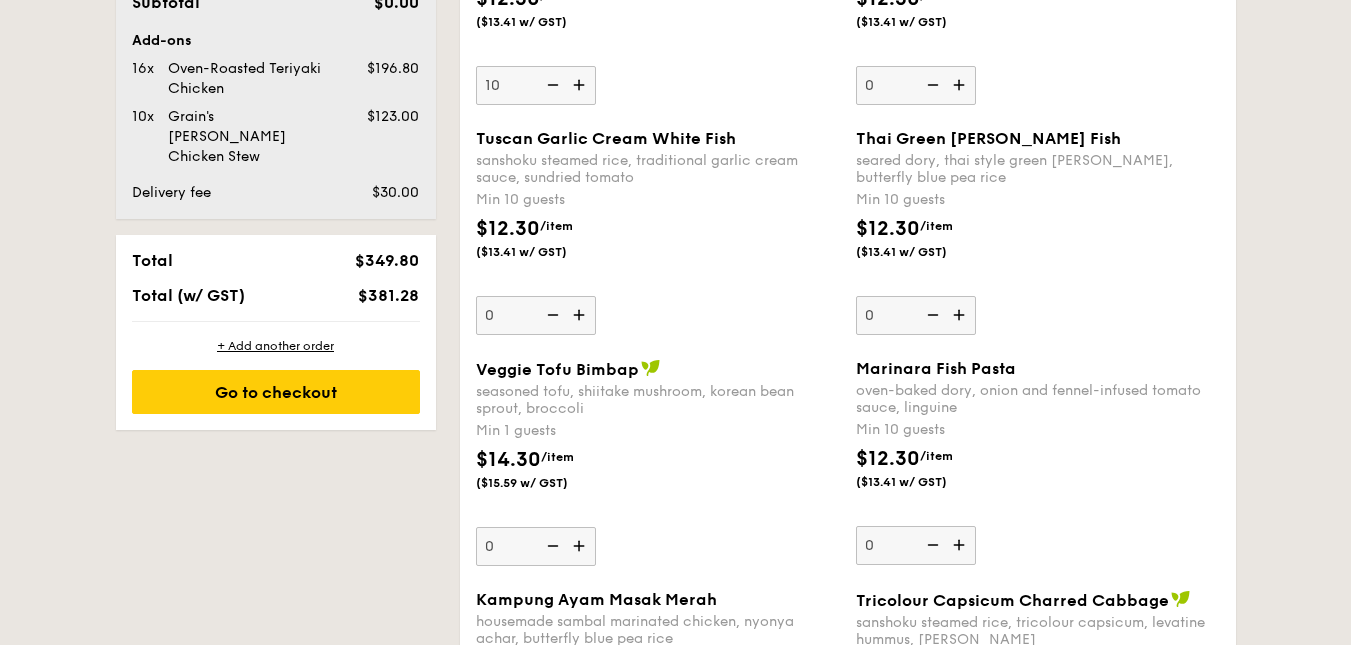 click at bounding box center (961, 315) 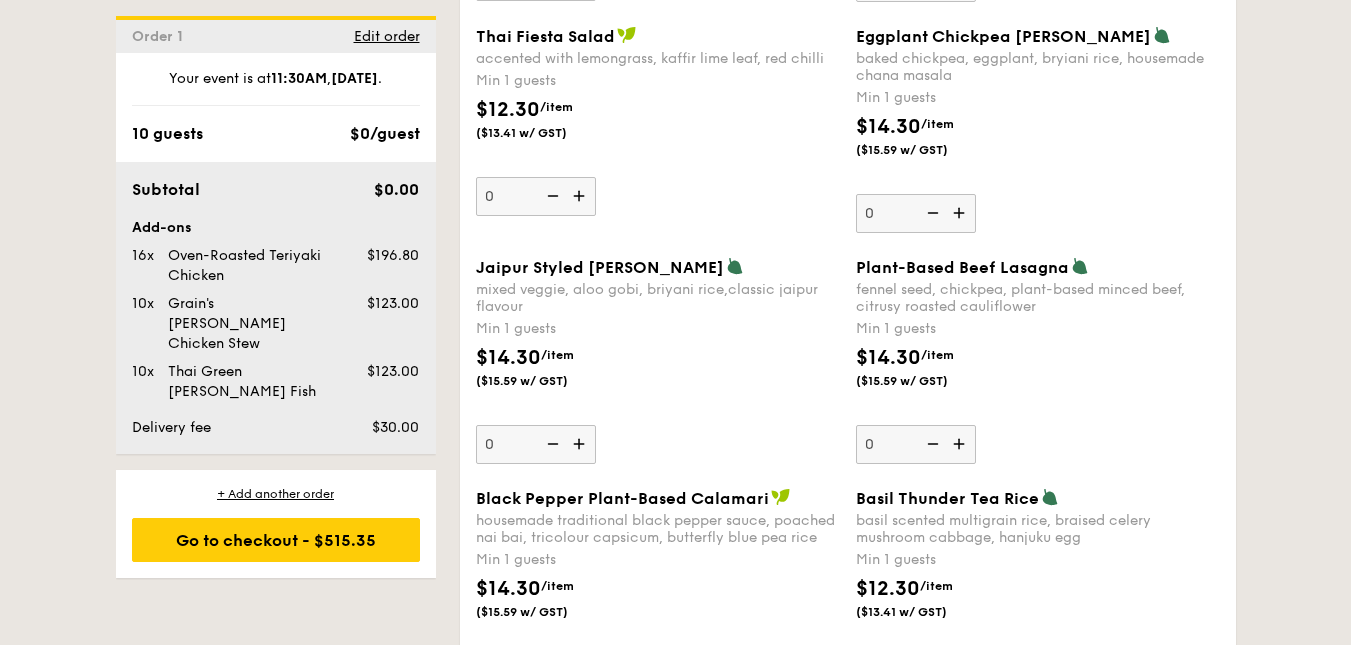 scroll, scrollTop: 2061, scrollLeft: 0, axis: vertical 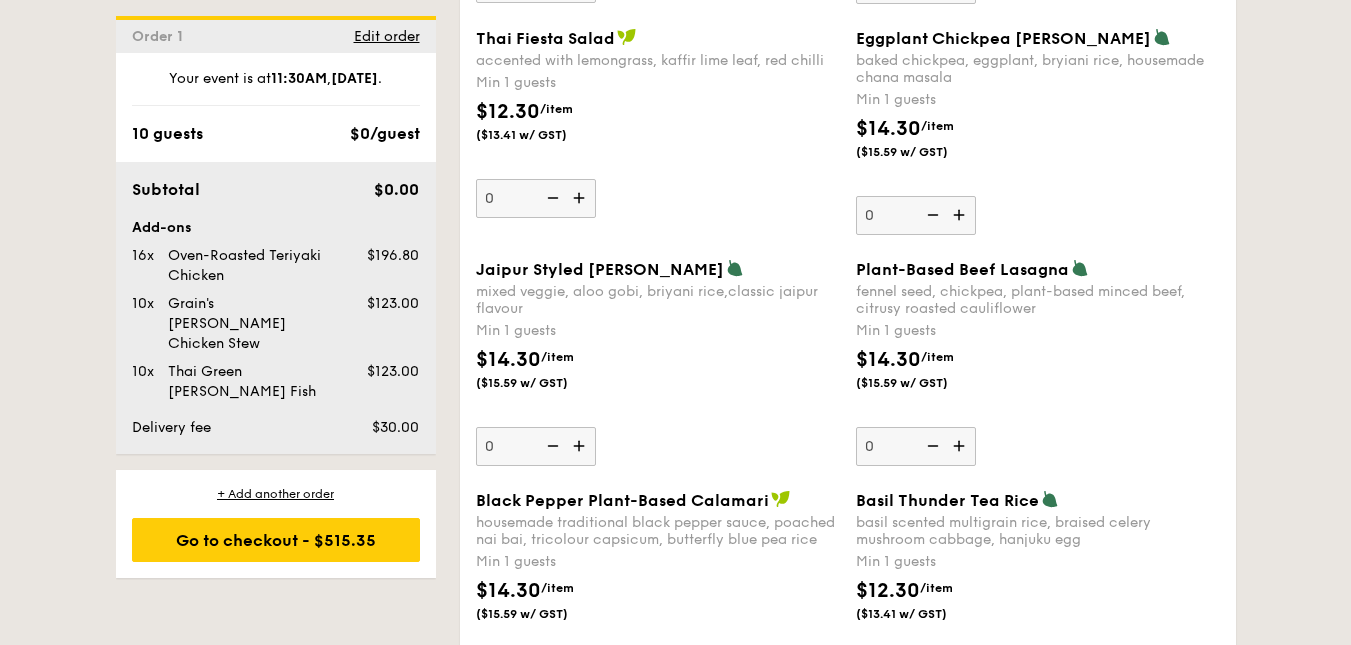 click at bounding box center (961, 446) 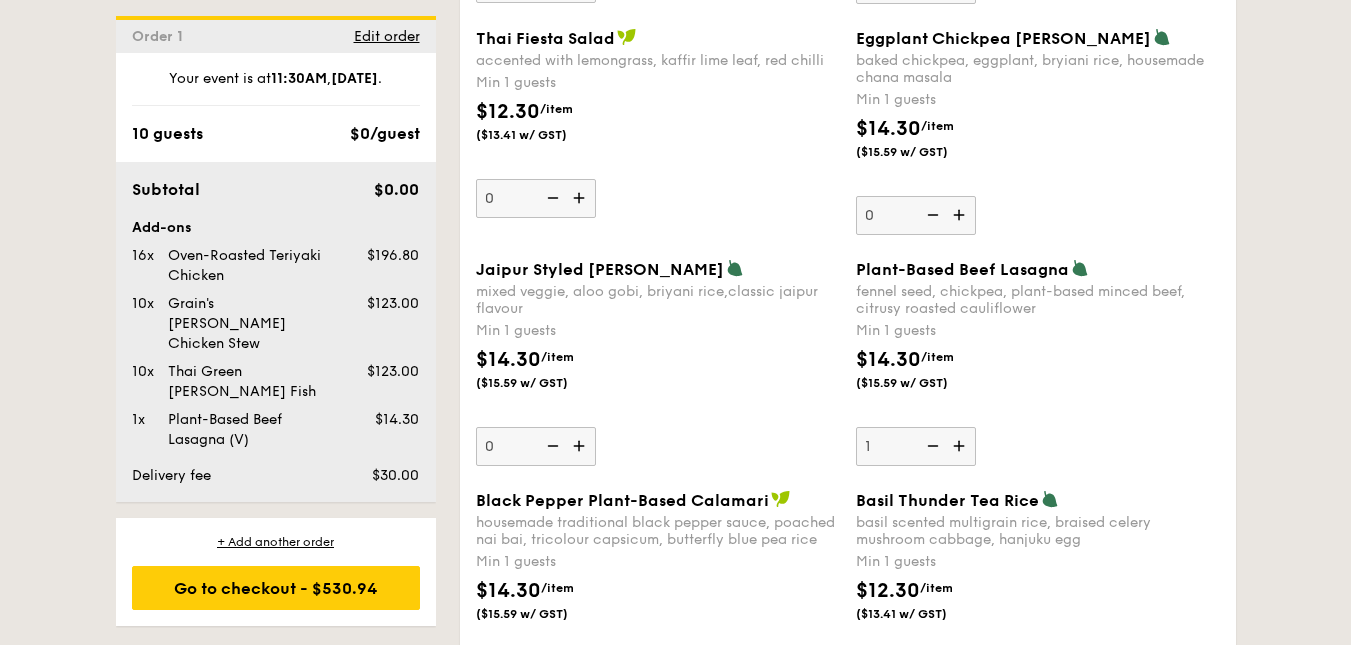 click at bounding box center (961, 446) 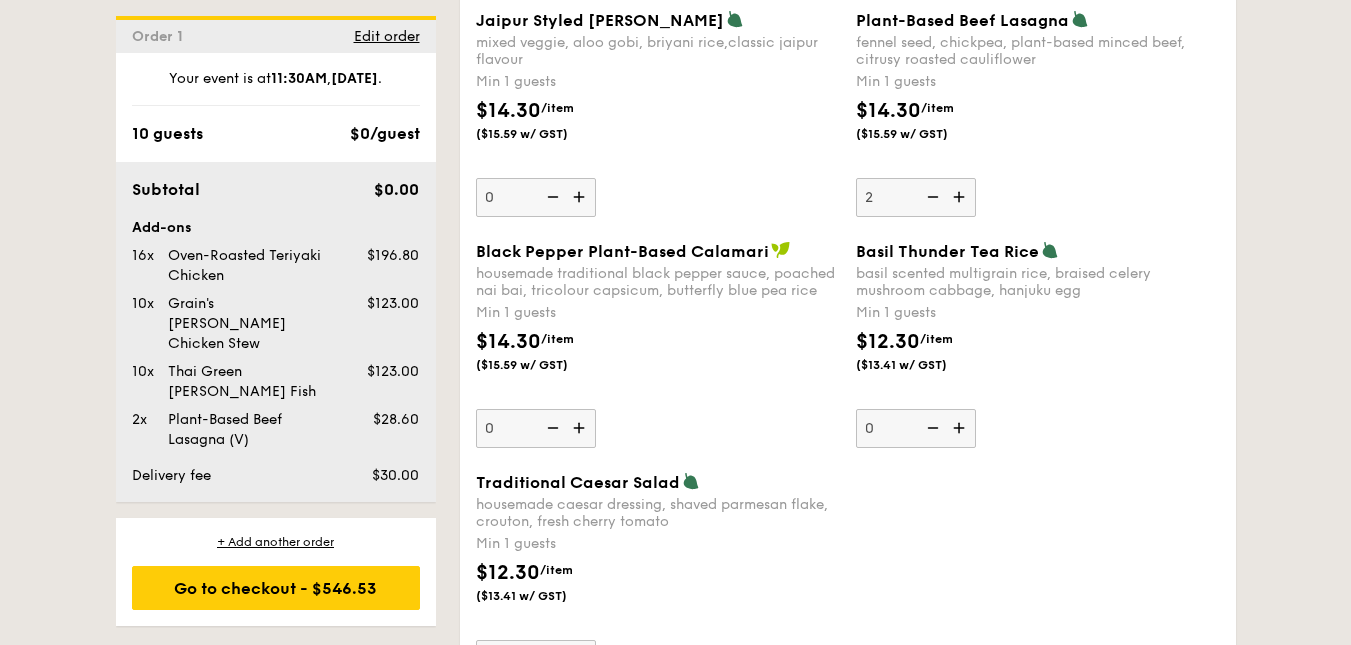 scroll, scrollTop: 2311, scrollLeft: 0, axis: vertical 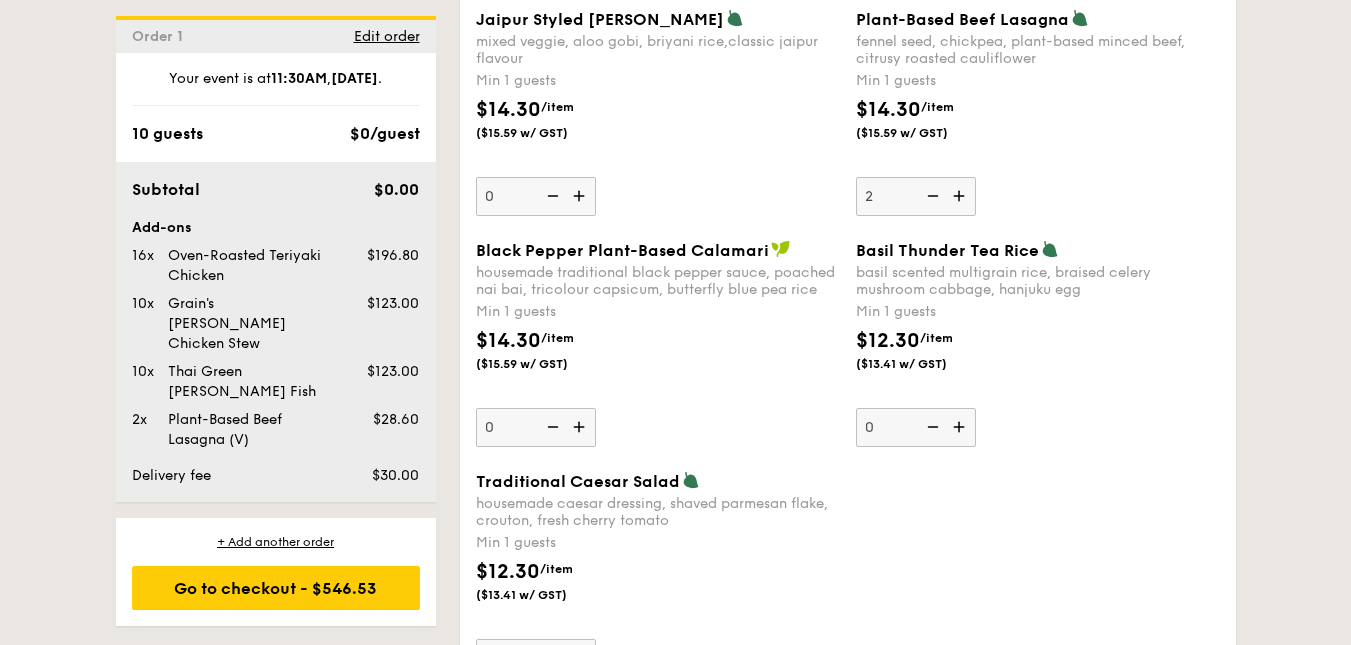 click at bounding box center (961, 427) 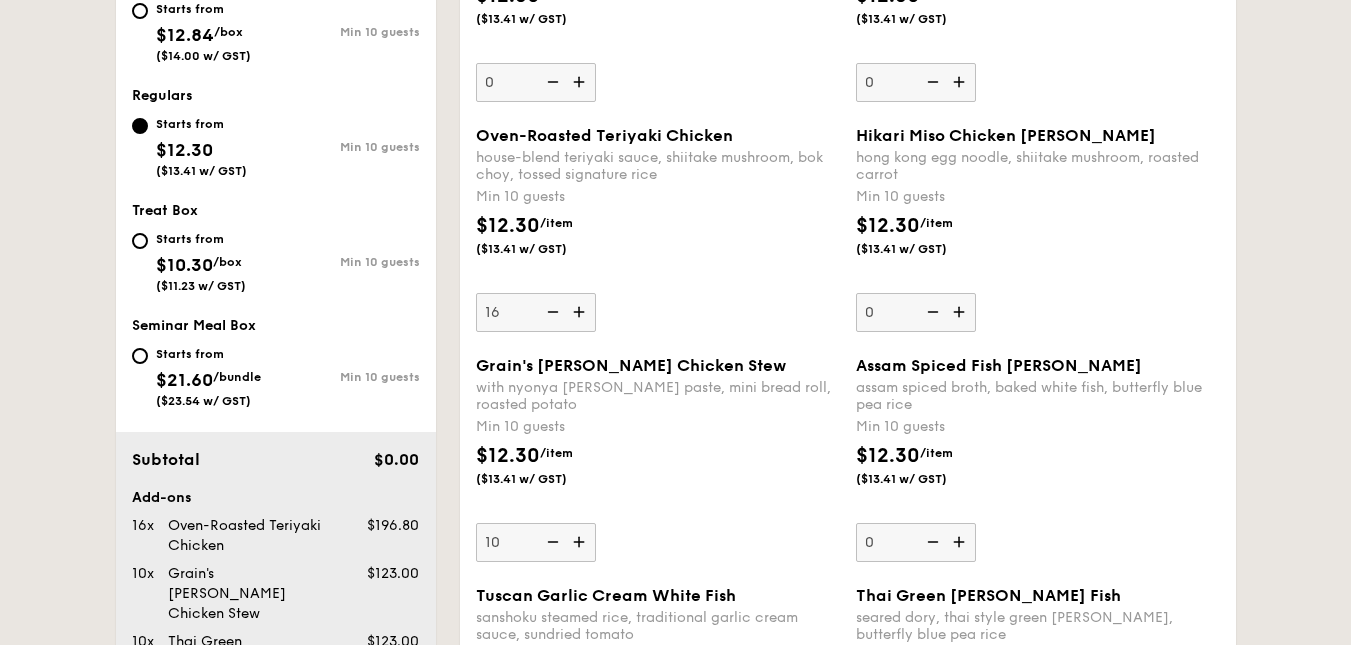 scroll, scrollTop: 811, scrollLeft: 0, axis: vertical 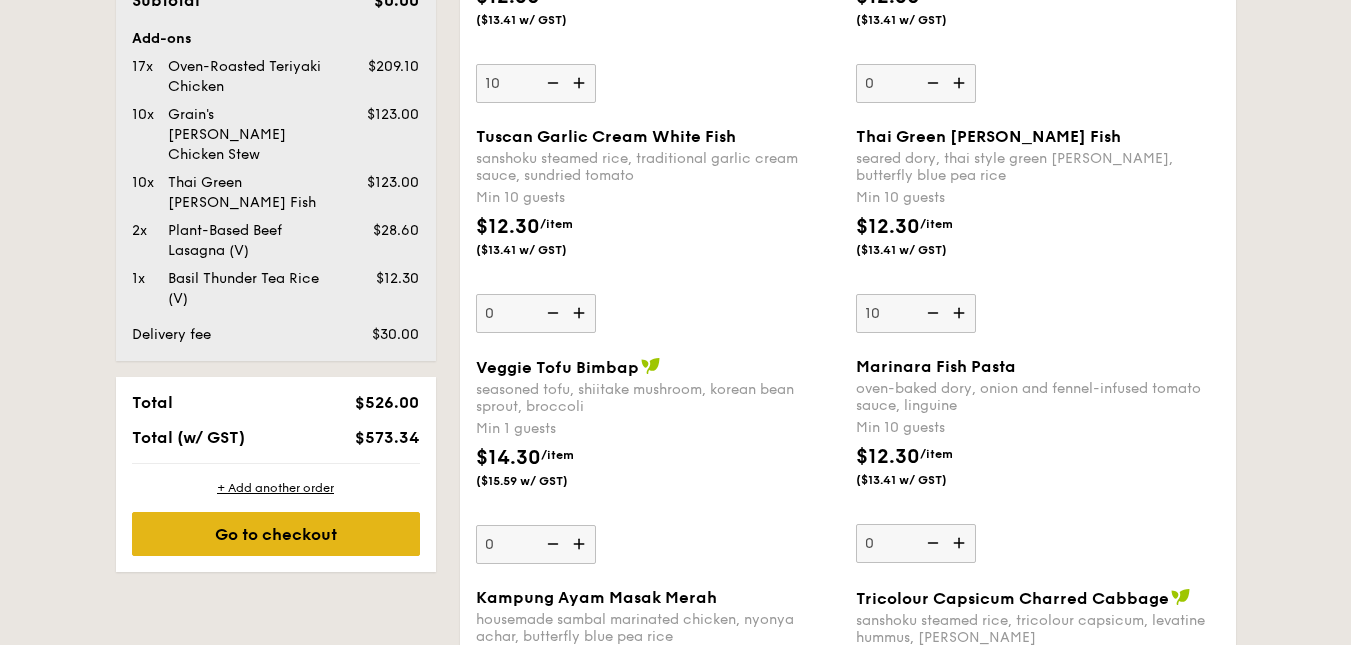 click on "Go to checkout" at bounding box center [276, 534] 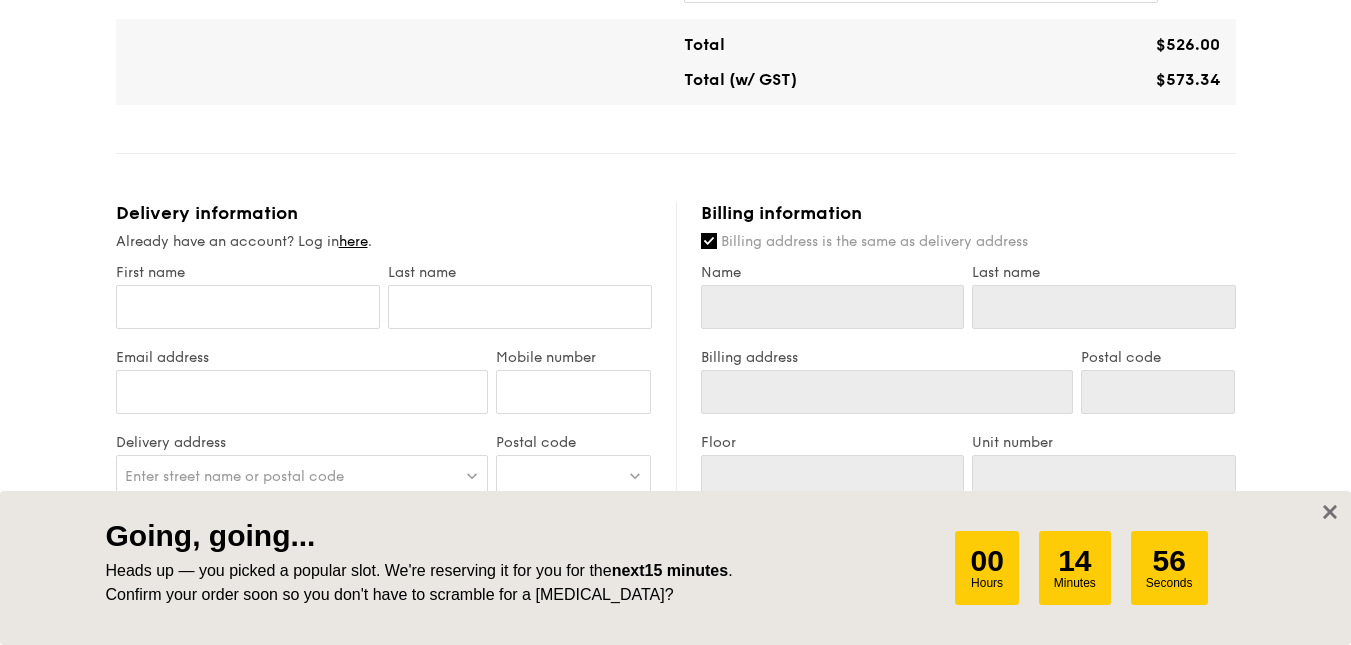 scroll, scrollTop: 743, scrollLeft: 0, axis: vertical 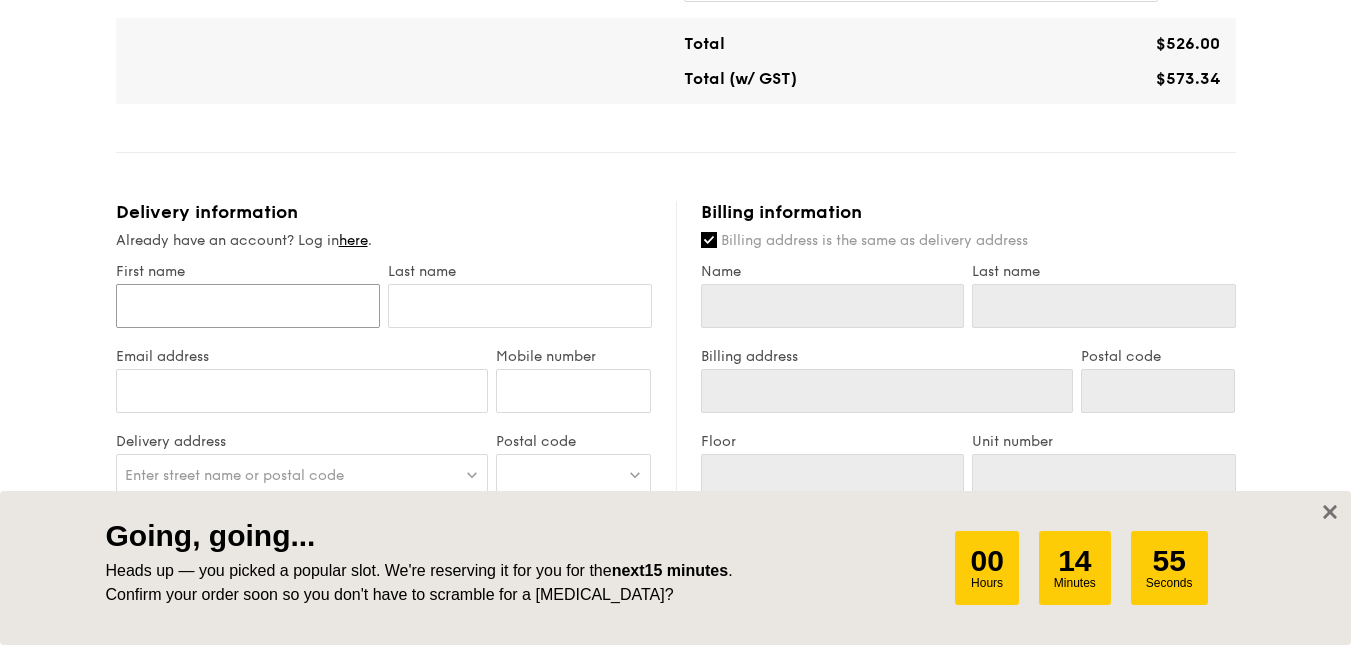 click on "First name" at bounding box center [248, 306] 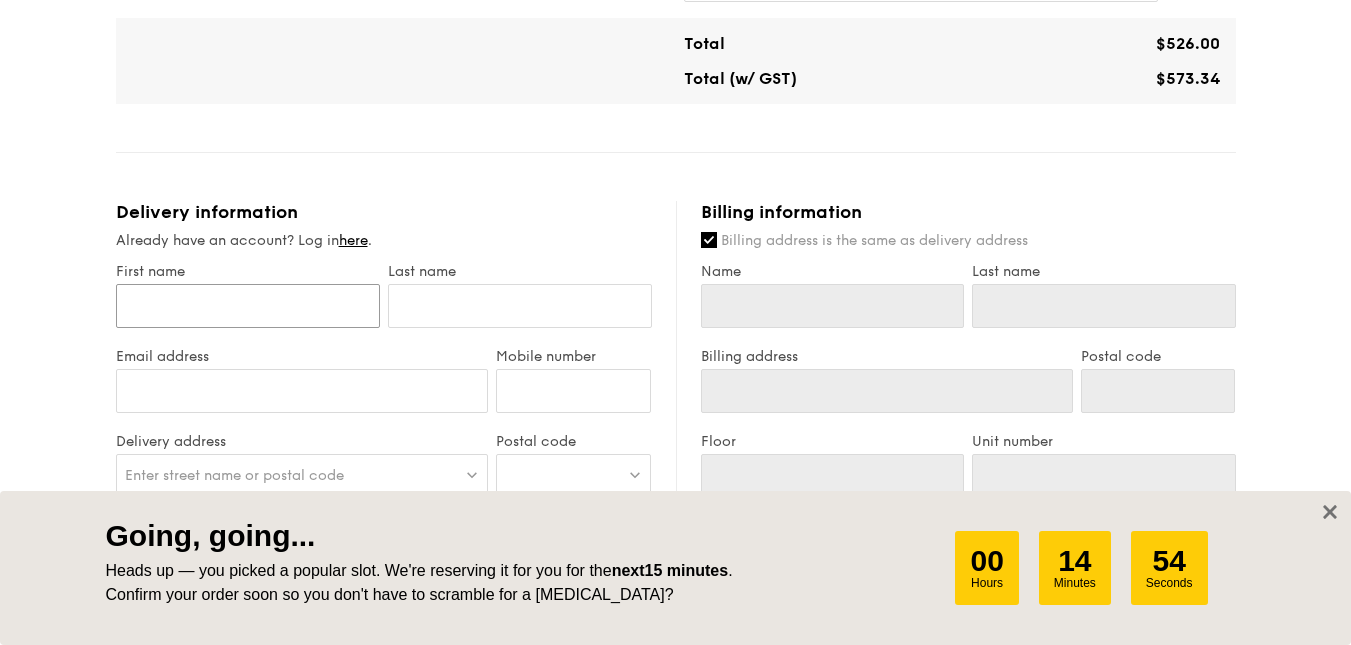 type on "[PERSON_NAME]" 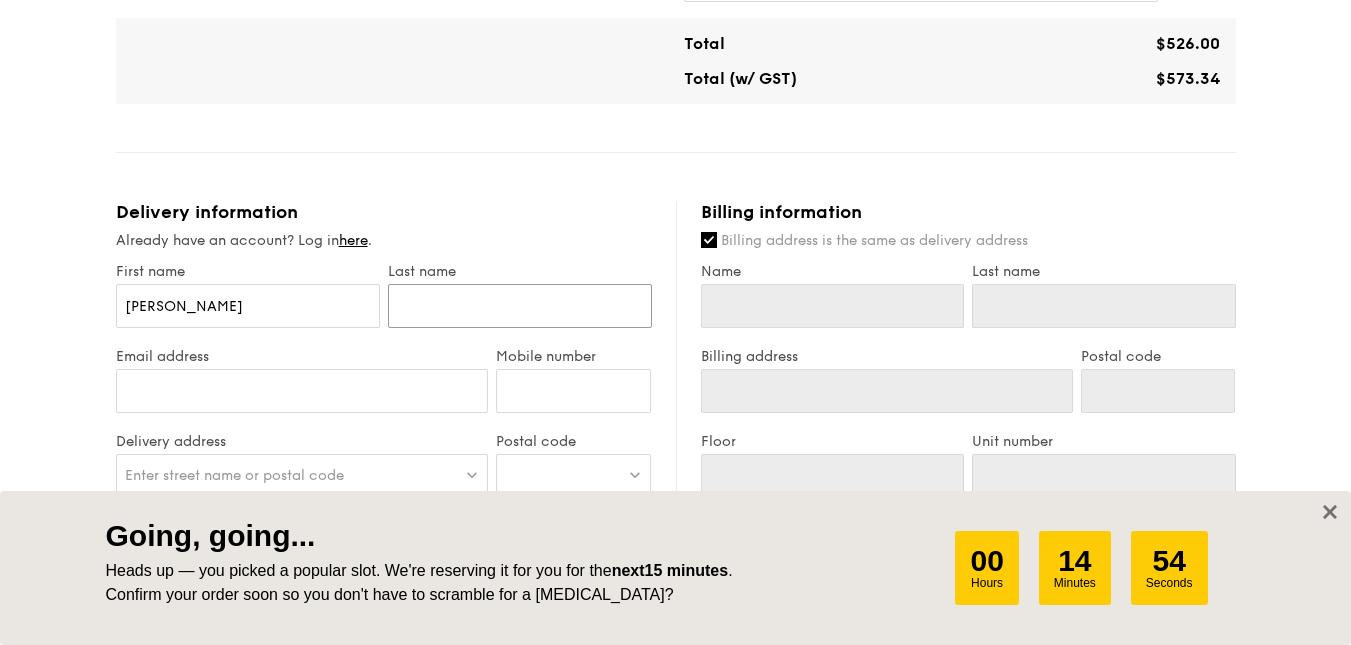type on "Lim" 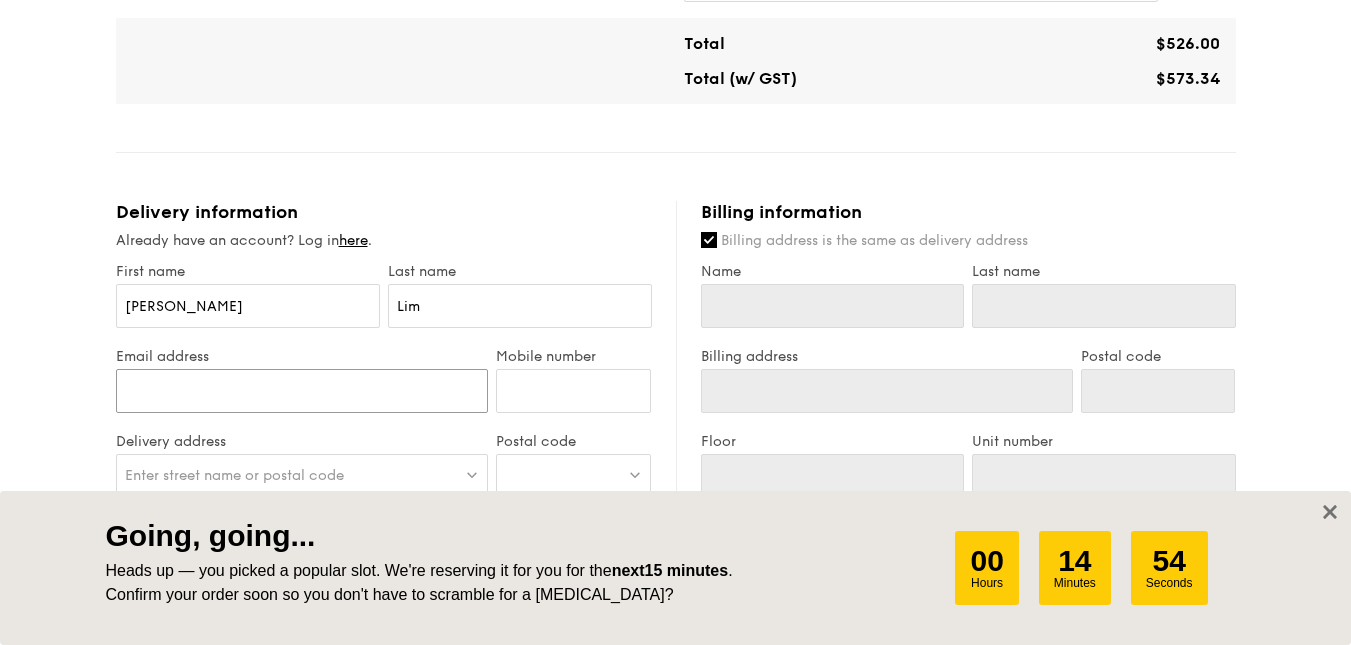 type on "[EMAIL_ADDRESS][DOMAIN_NAME]" 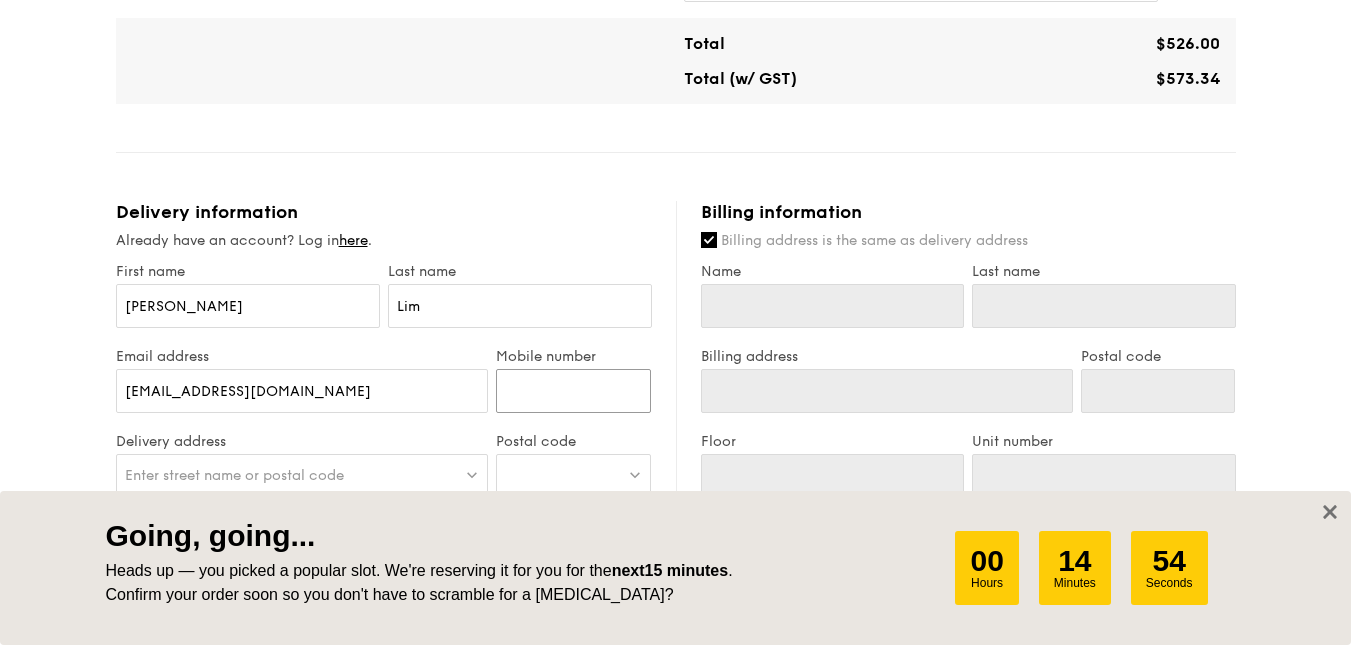 type on "94551524" 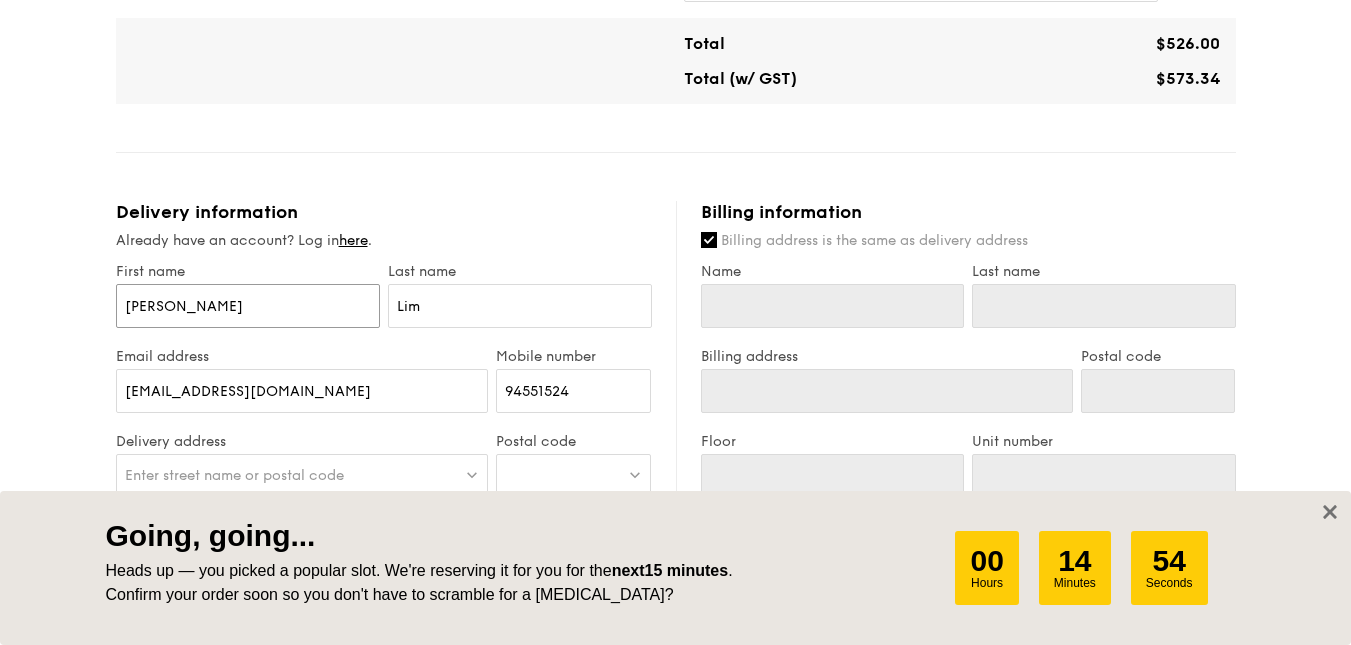 type on "[PERSON_NAME]" 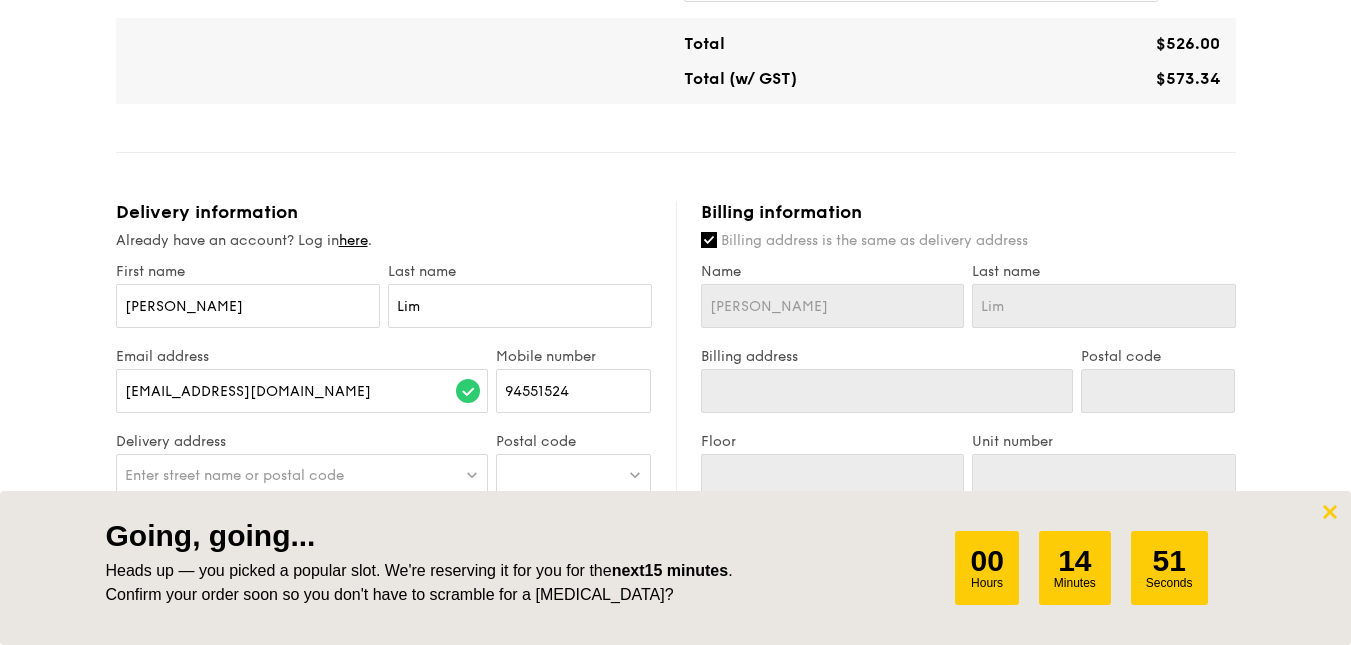 click 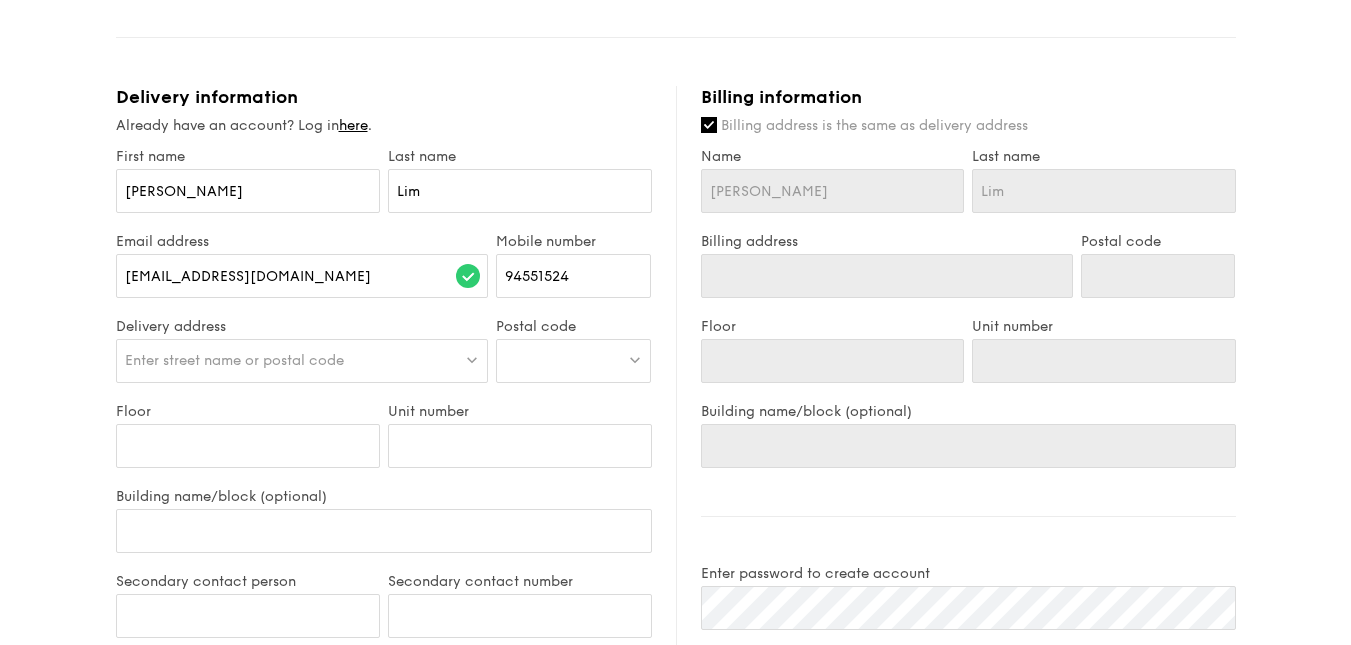 scroll, scrollTop: 857, scrollLeft: 0, axis: vertical 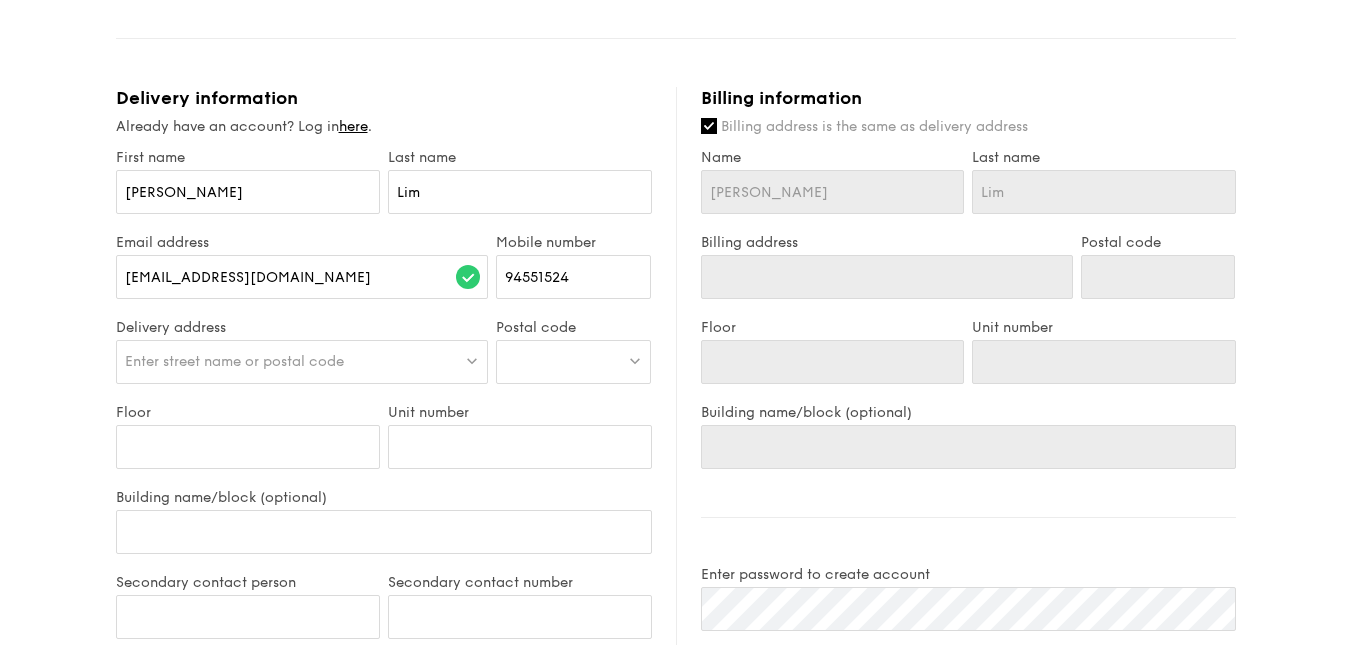click on "Enter street name or postal code" at bounding box center [302, 362] 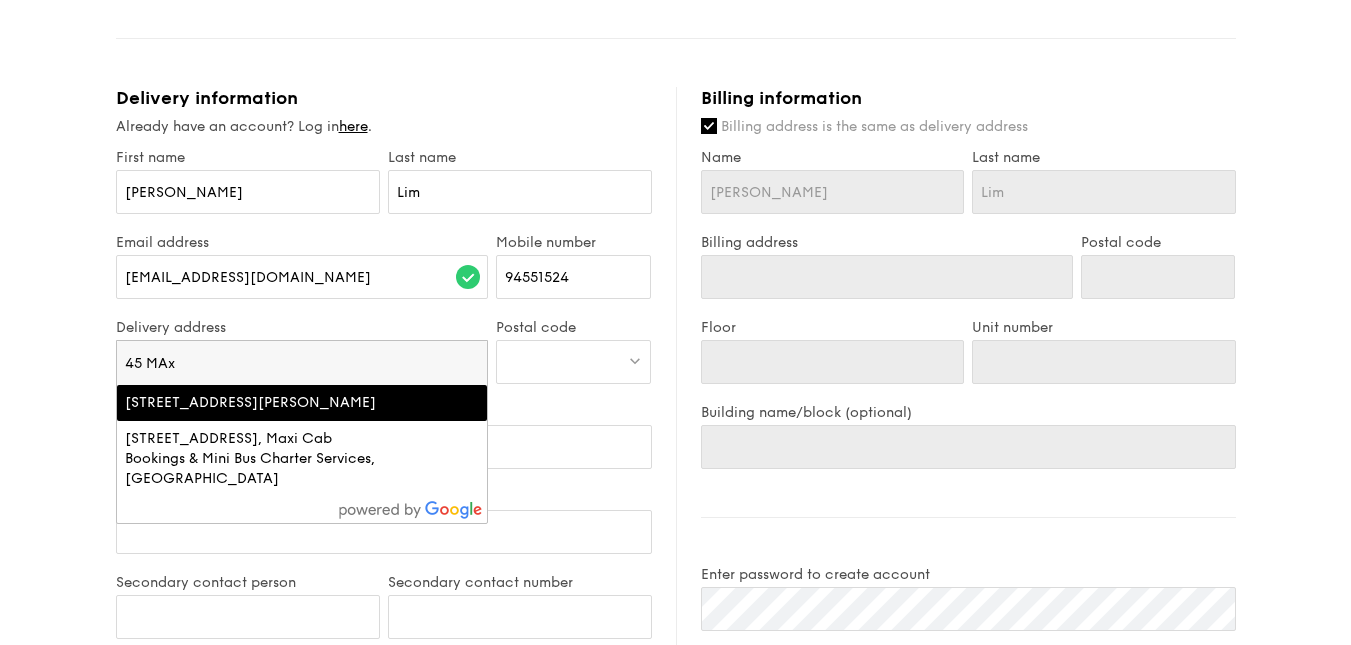 type on "45 MAx" 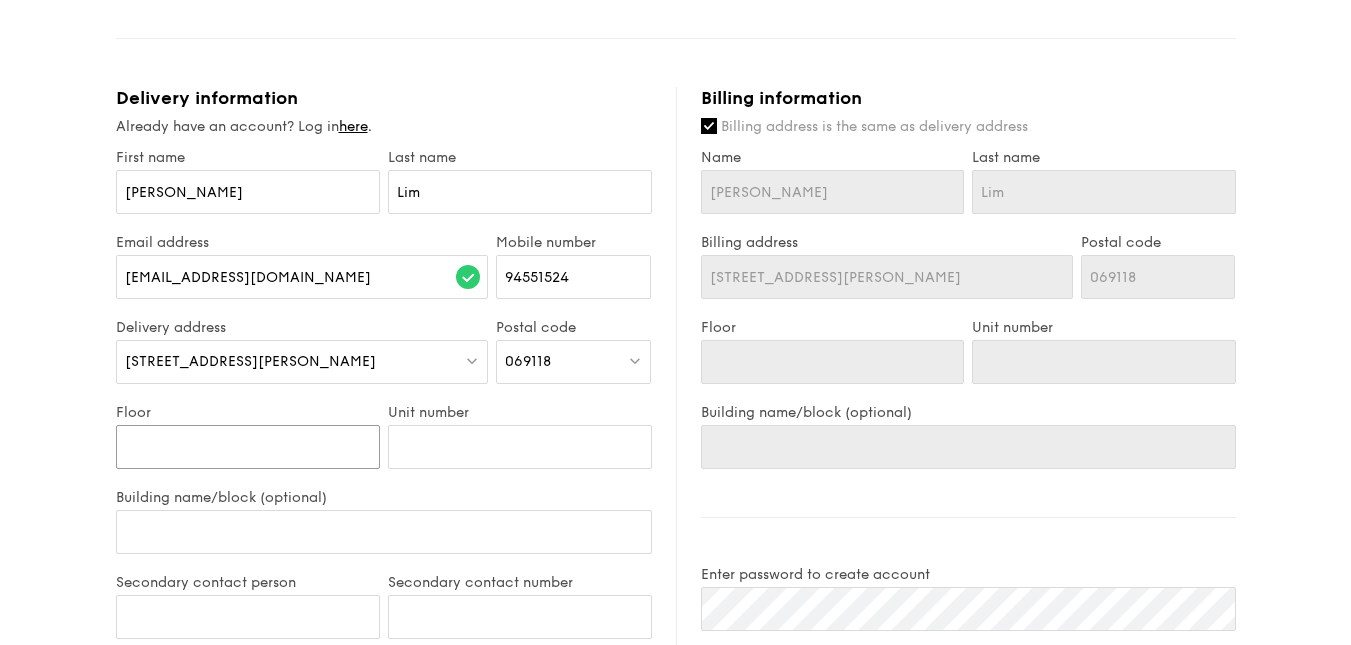 click on "Floor" at bounding box center [248, 447] 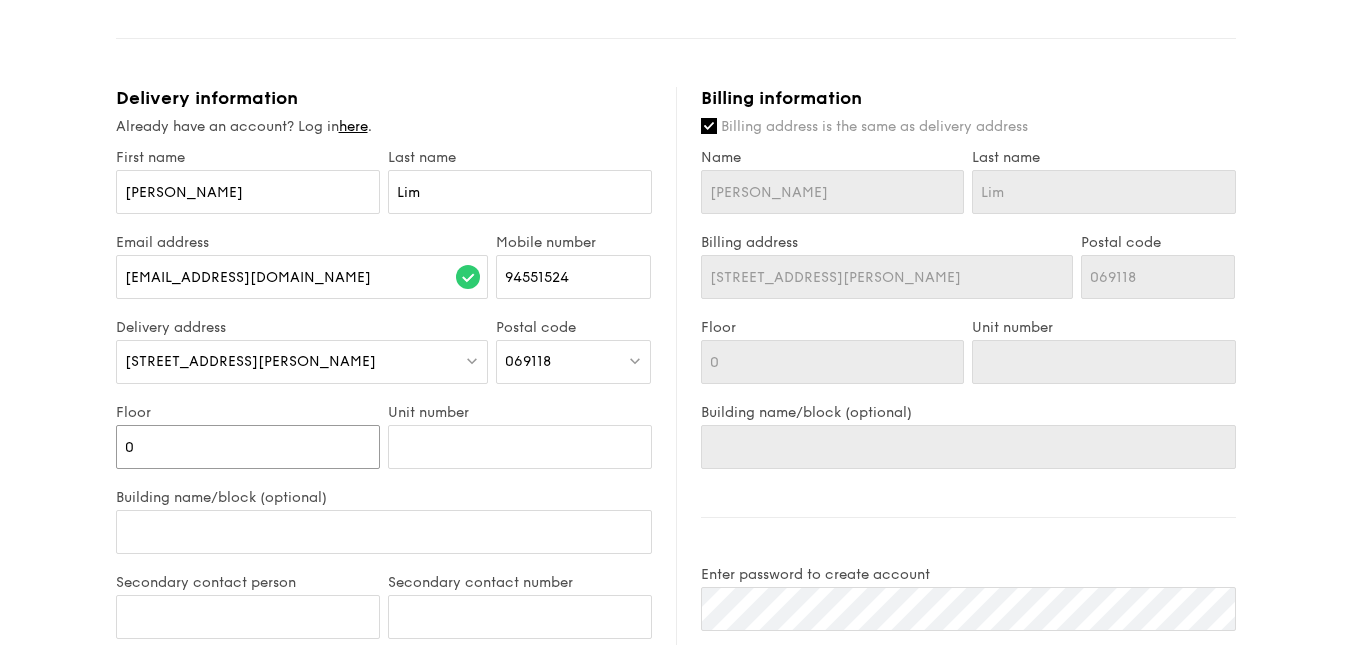 type on "08" 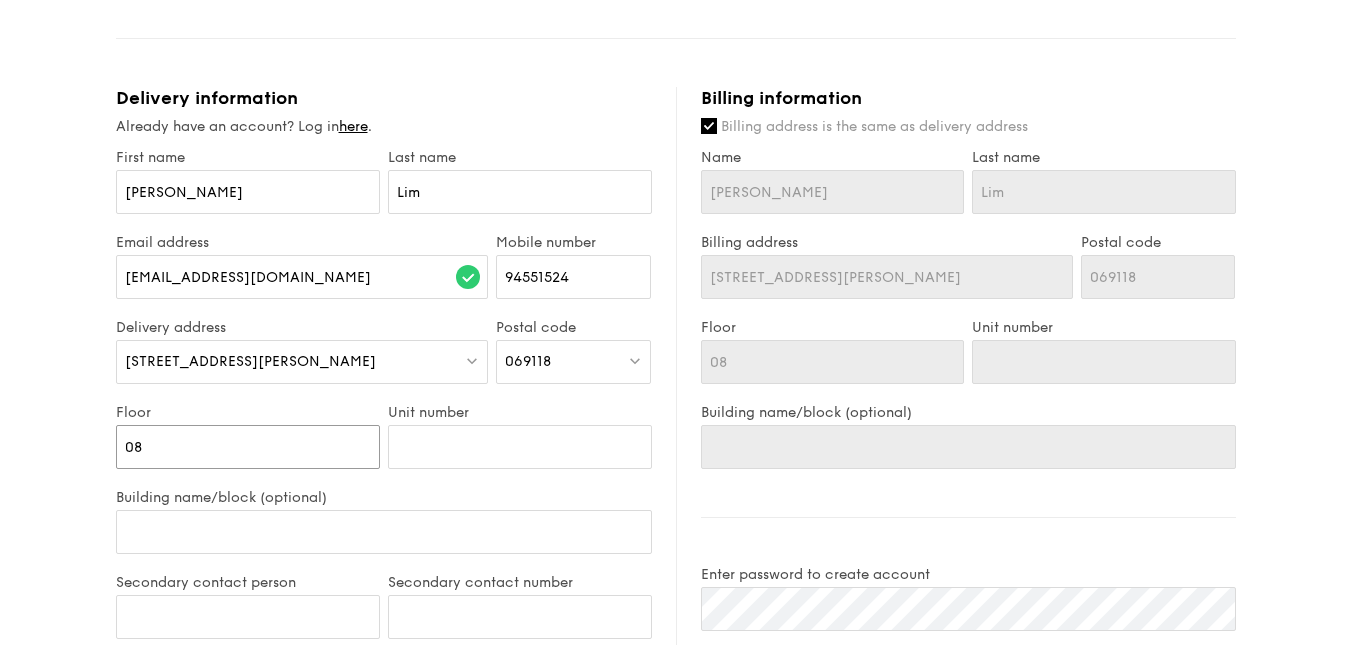 type on "08" 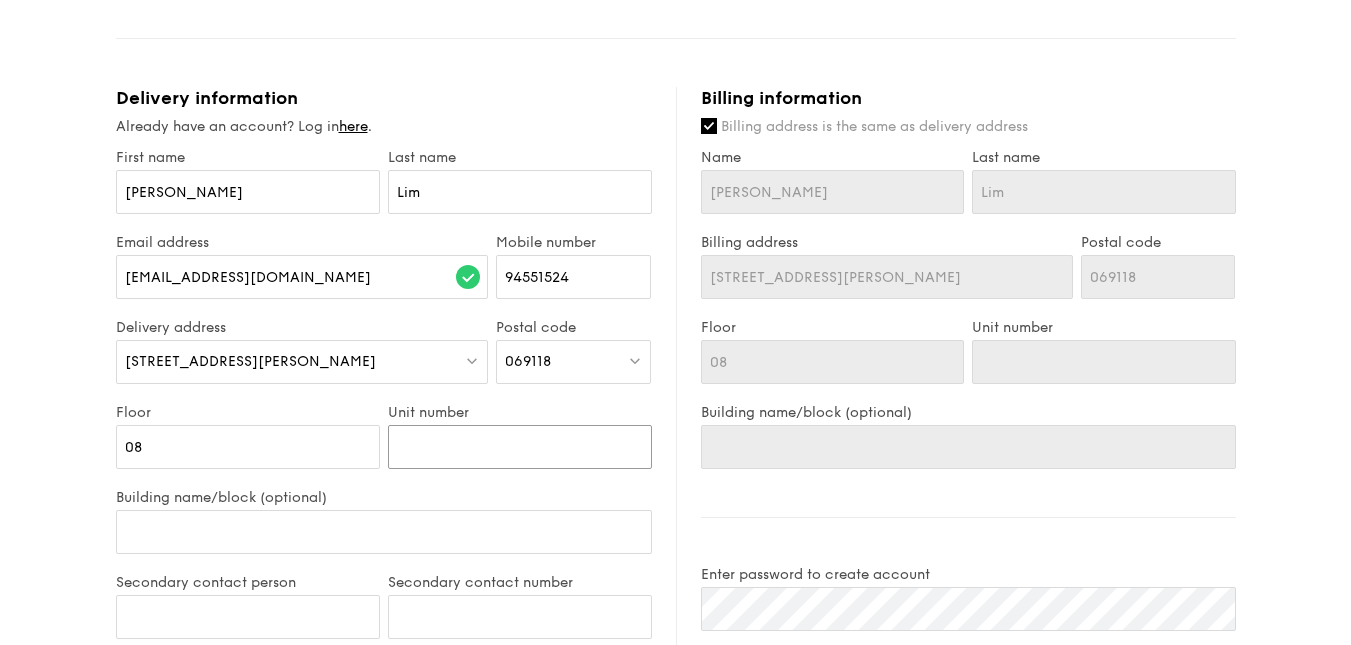 click on "Unit number" at bounding box center [520, 447] 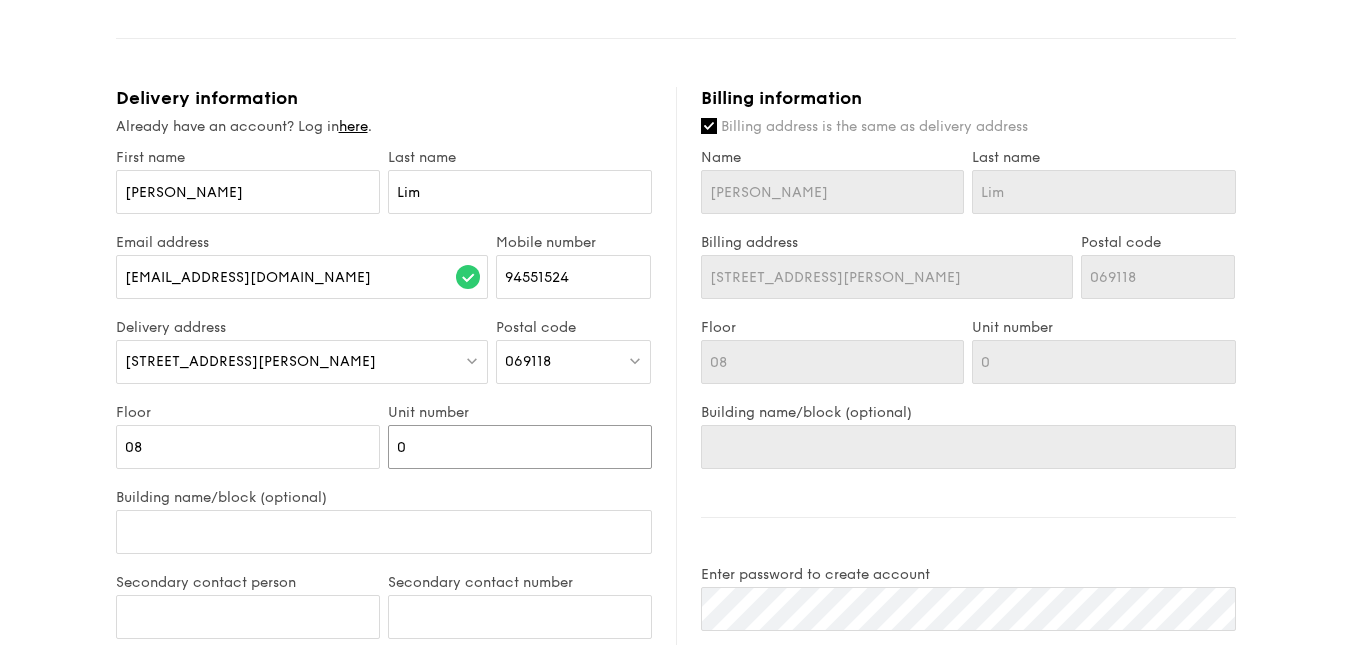type on "01" 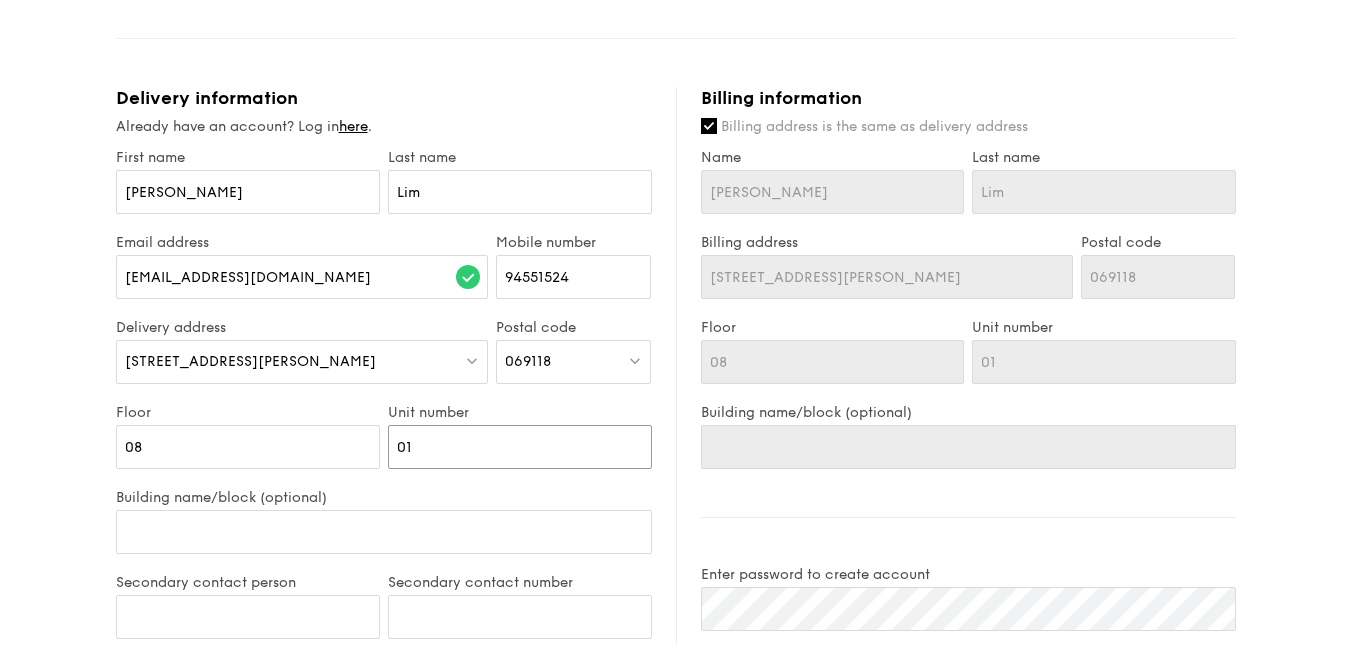 type on "01" 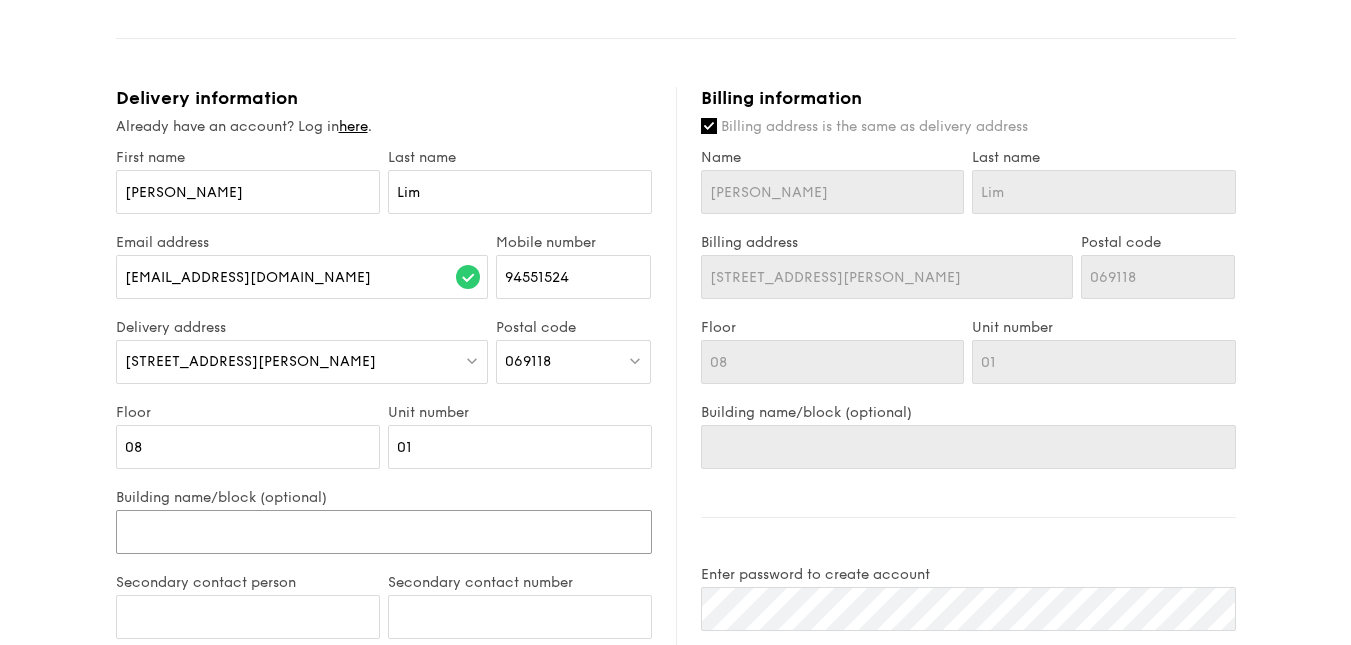 click on "Building name/block (optional)" at bounding box center [384, 532] 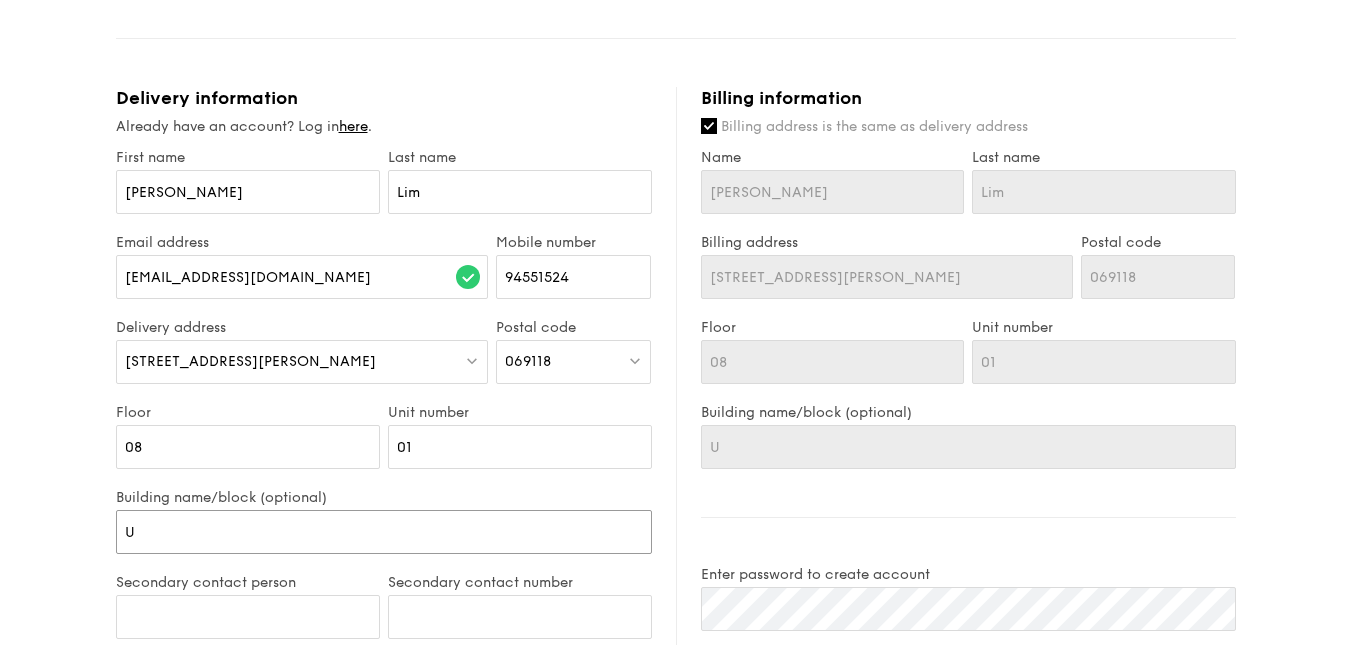 type on "UR" 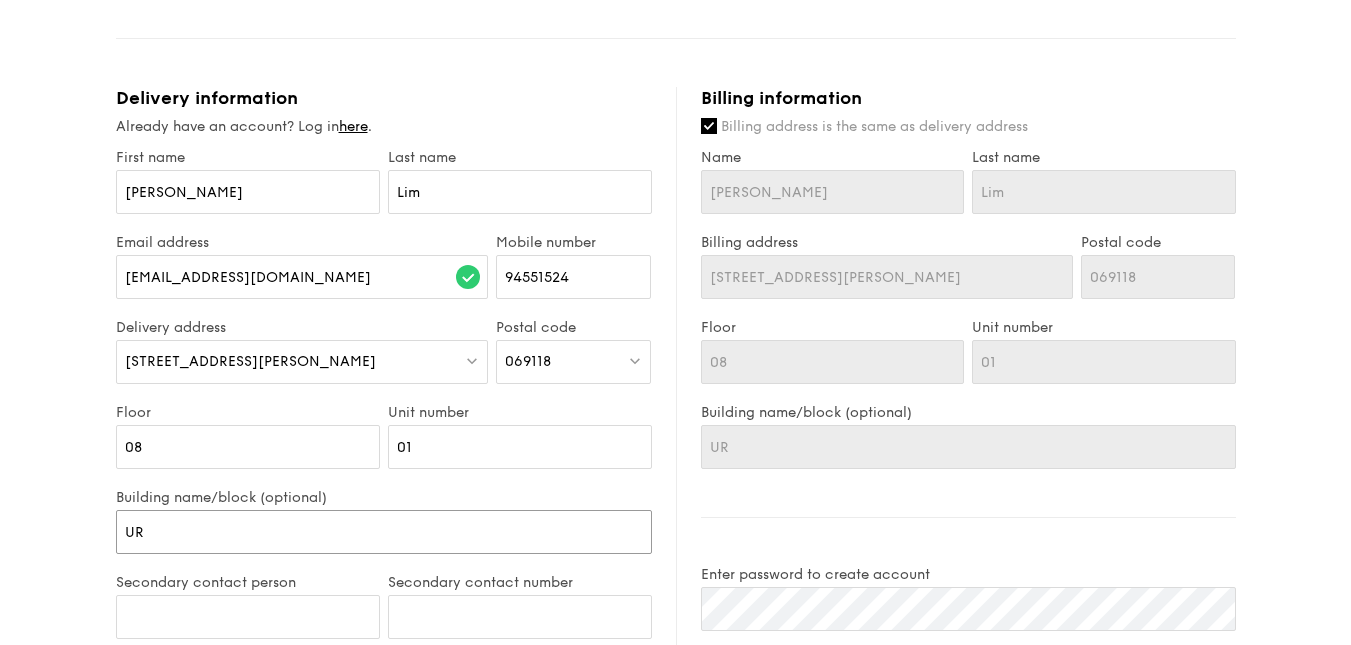 type on "URA" 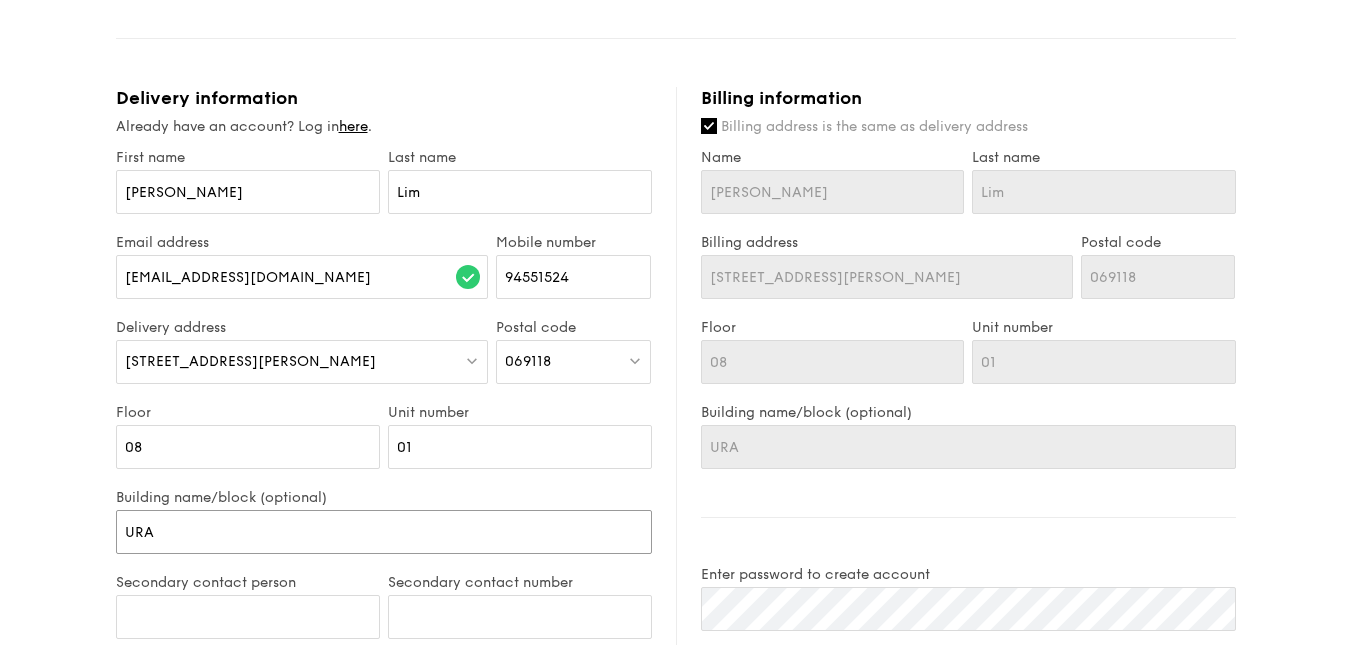 type on "URA" 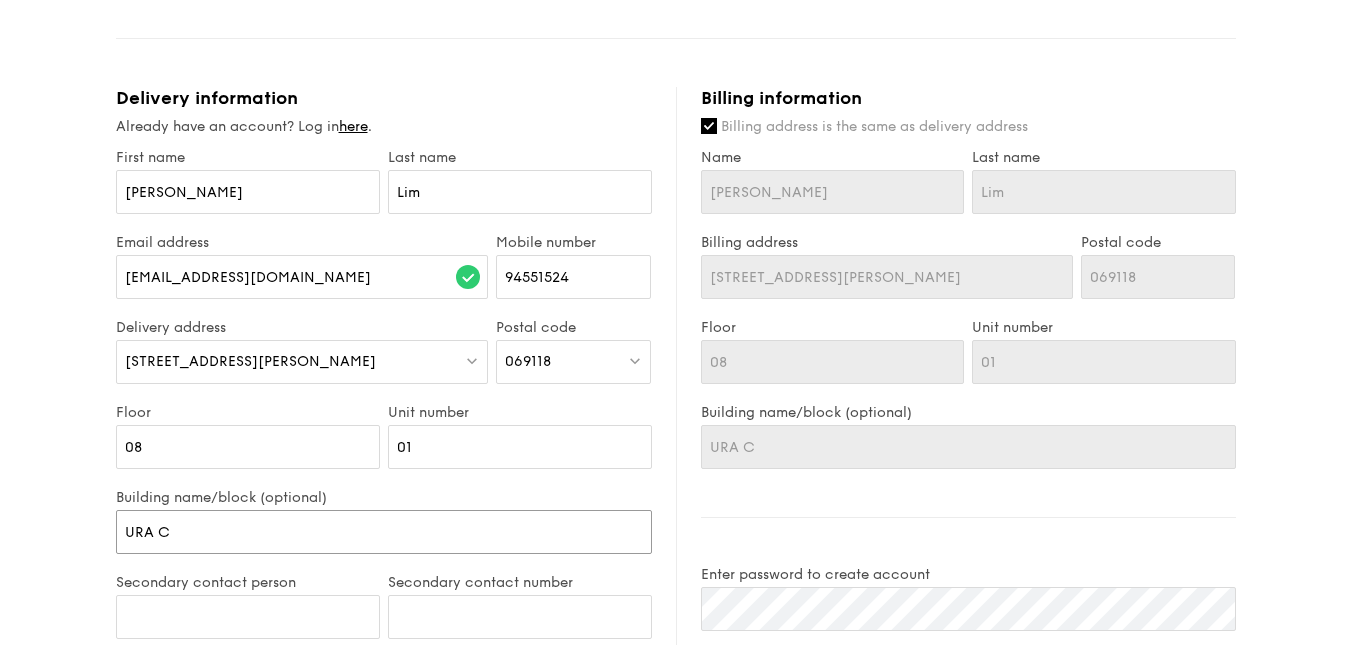 type on "URA Ci" 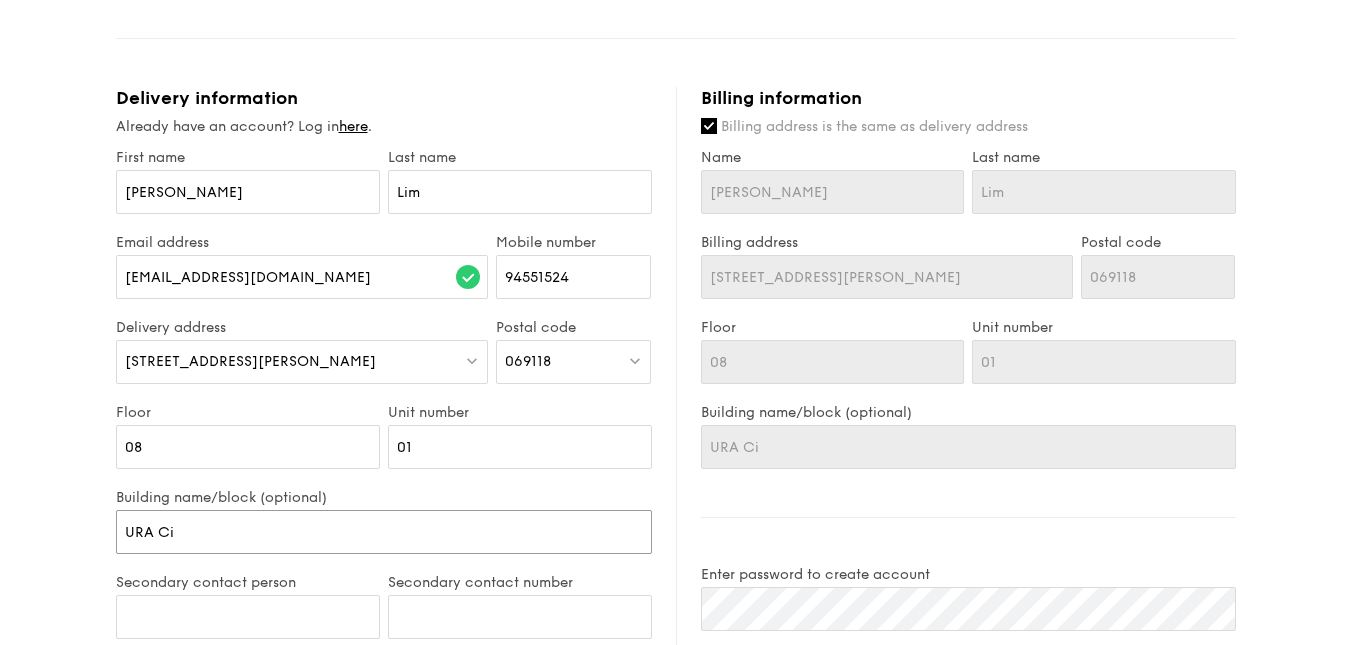 type on "URA Cit" 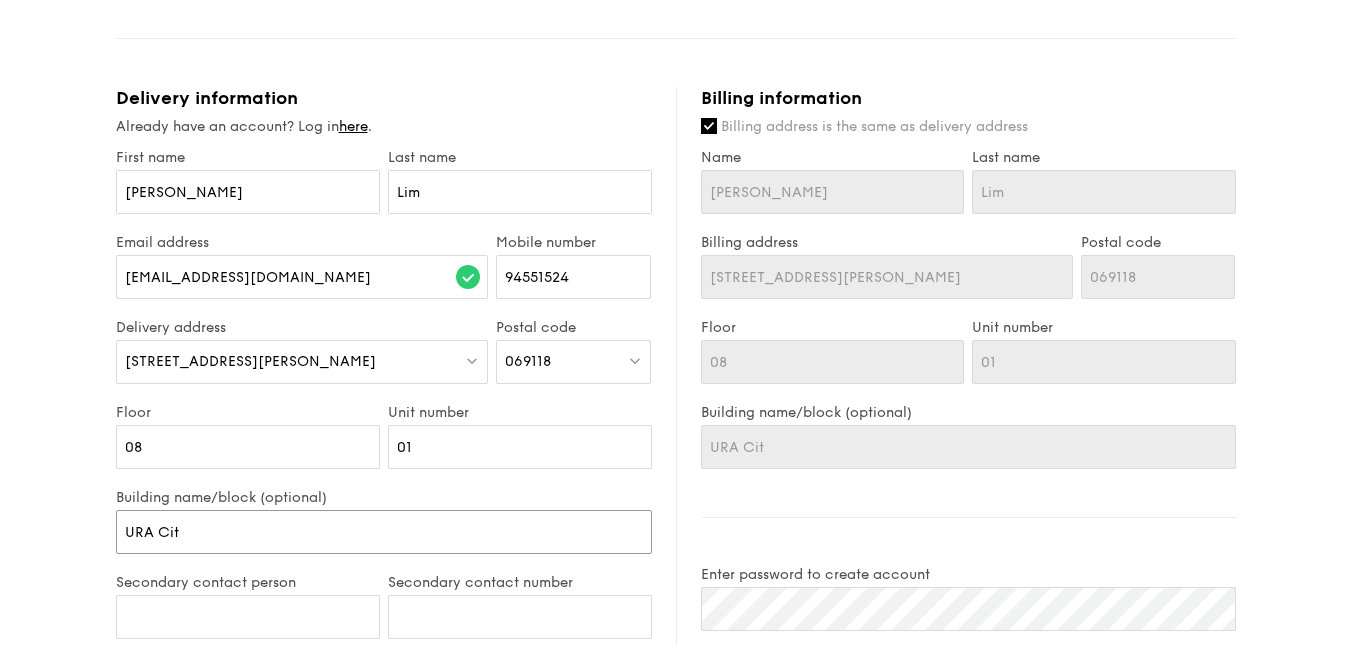 type on "[GEOGRAPHIC_DATA]" 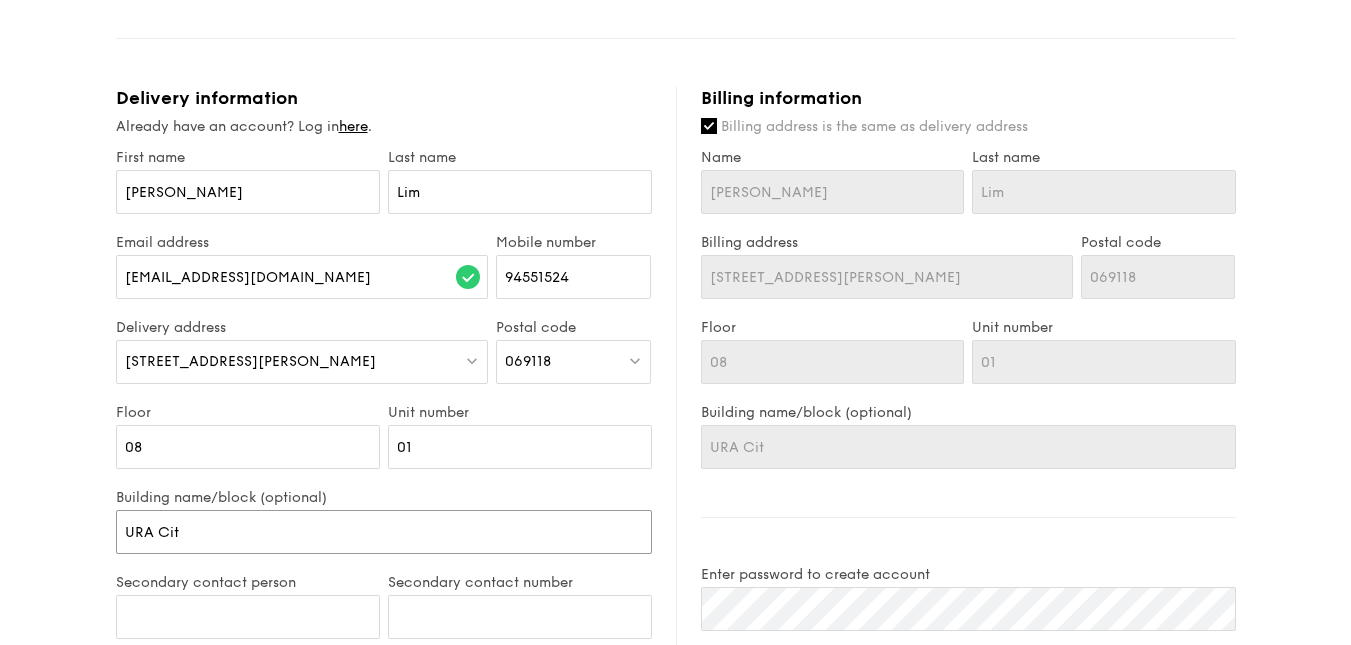 type on "[GEOGRAPHIC_DATA]" 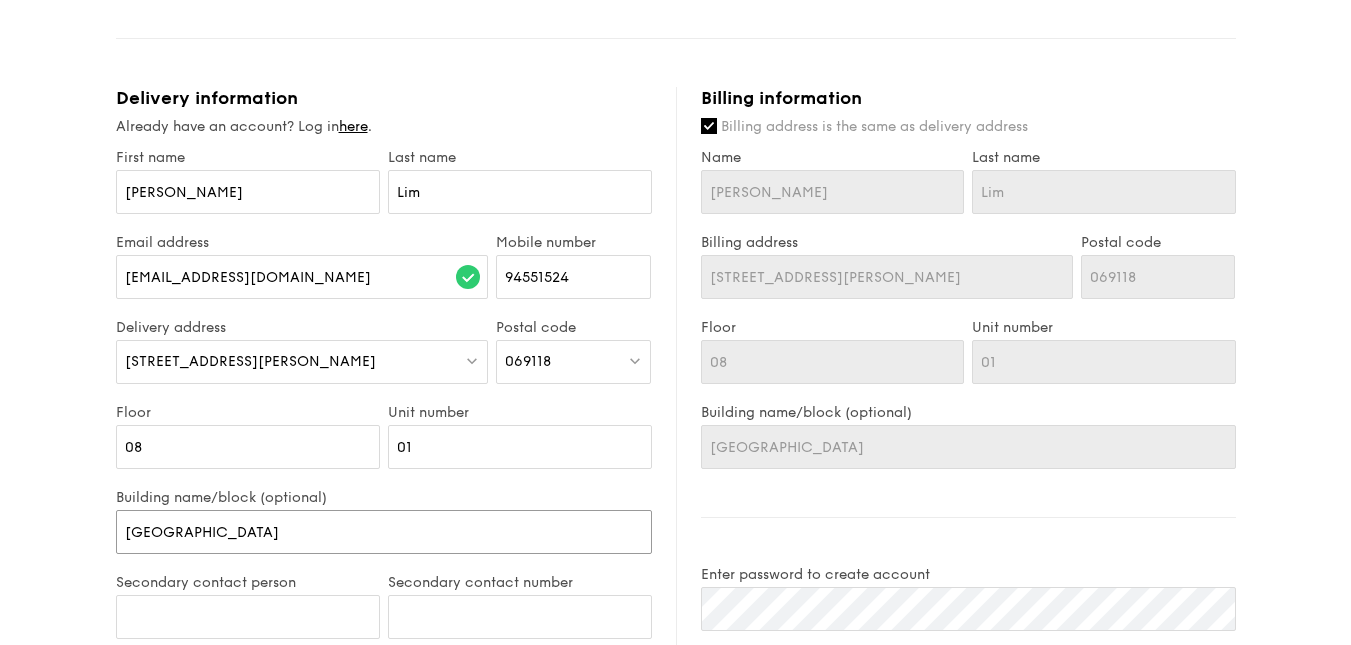 type on "[GEOGRAPHIC_DATA]" 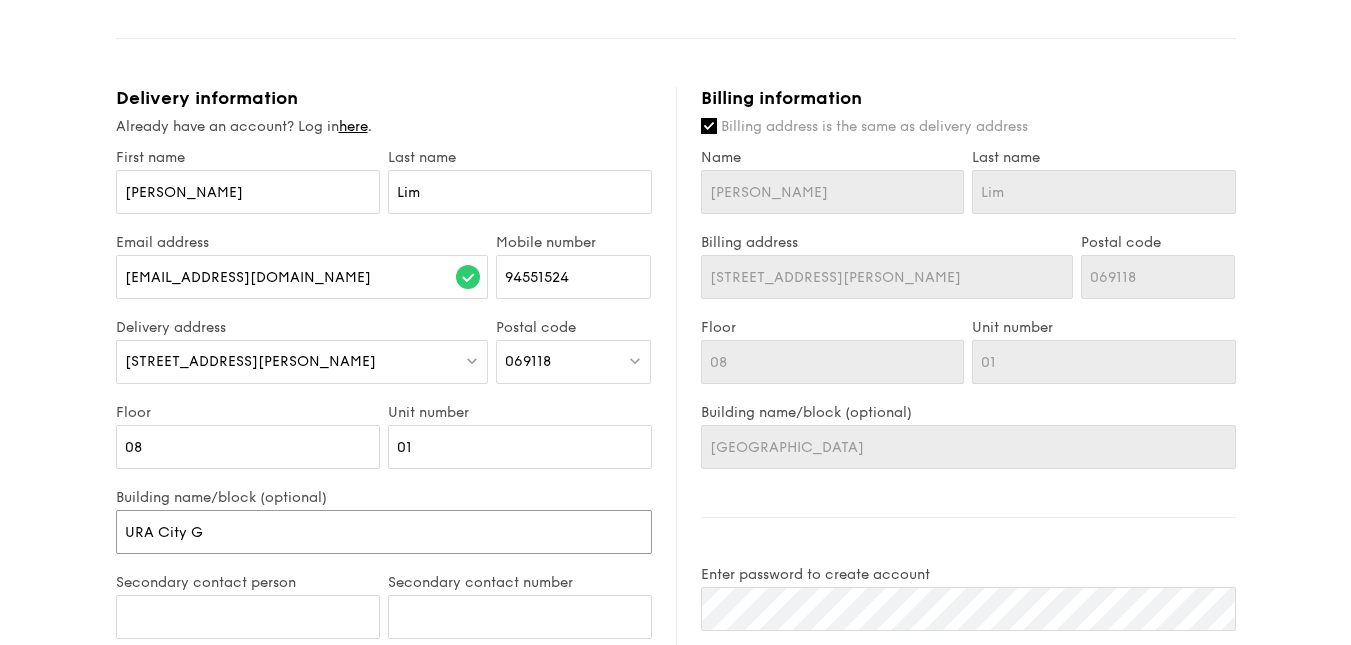 type on "URA City G" 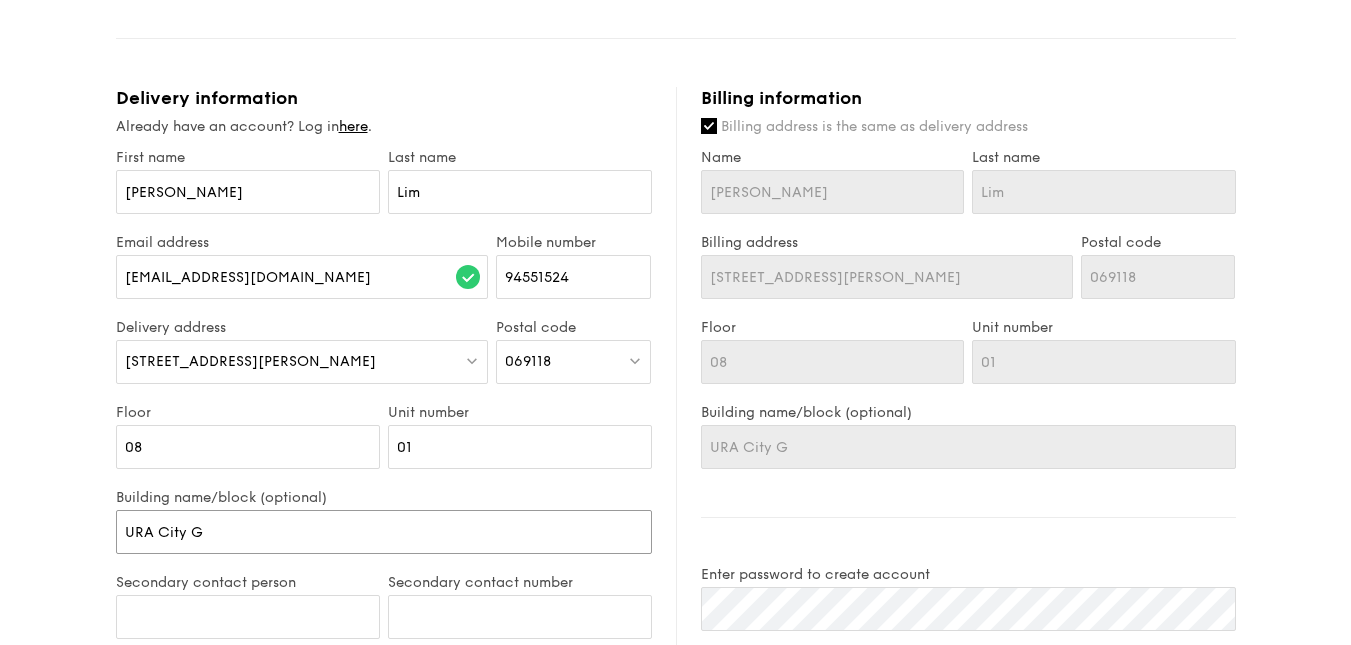 type on "URA City Ga" 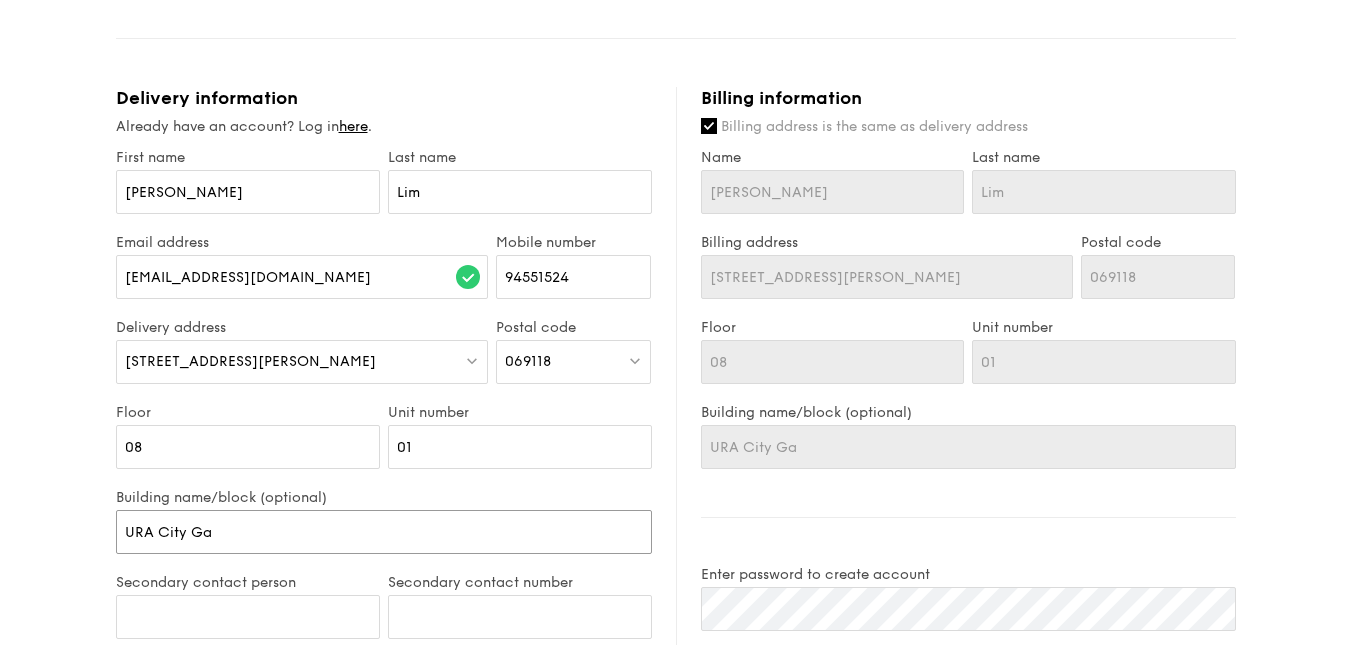 type on "URA City Gal" 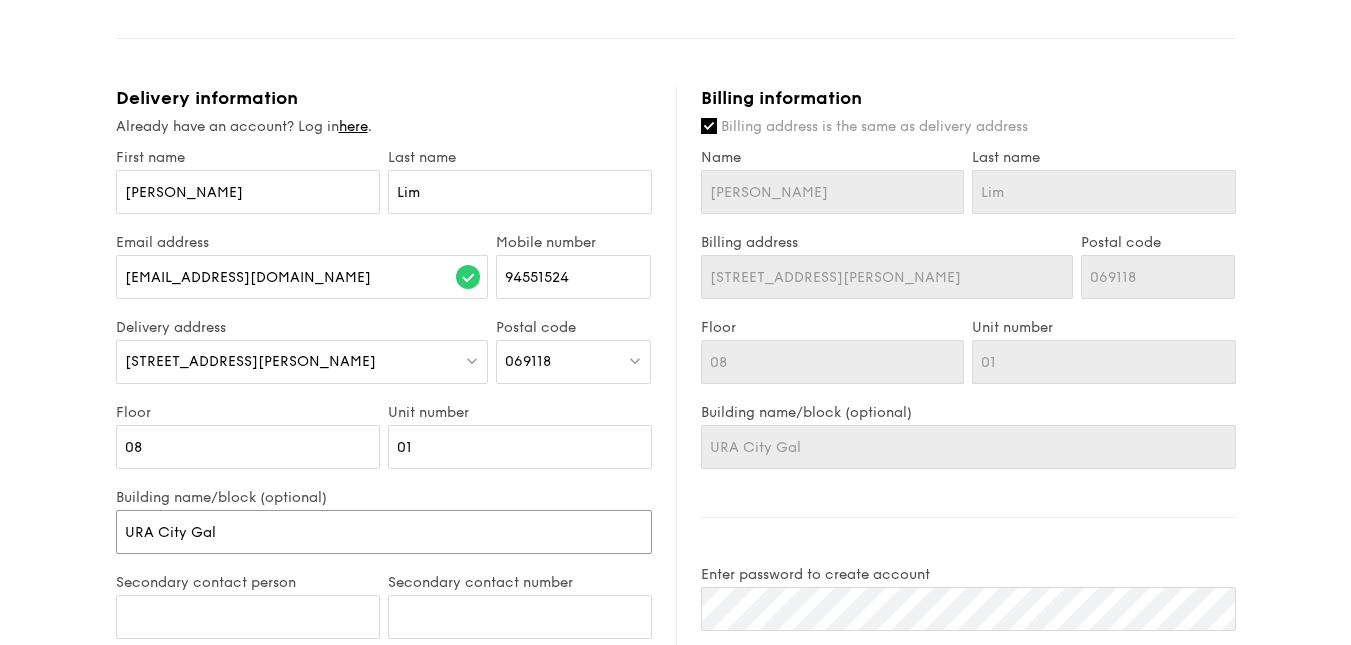 type on "URA City Gall" 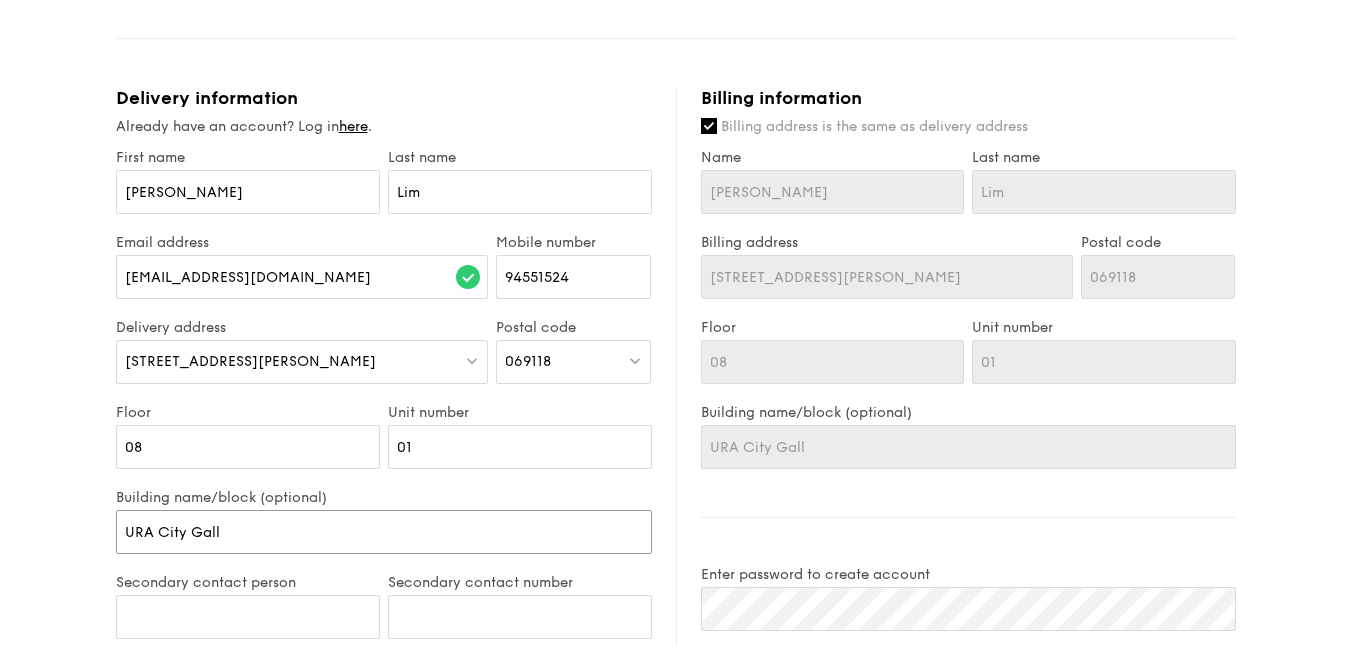 type on "URA City Galle" 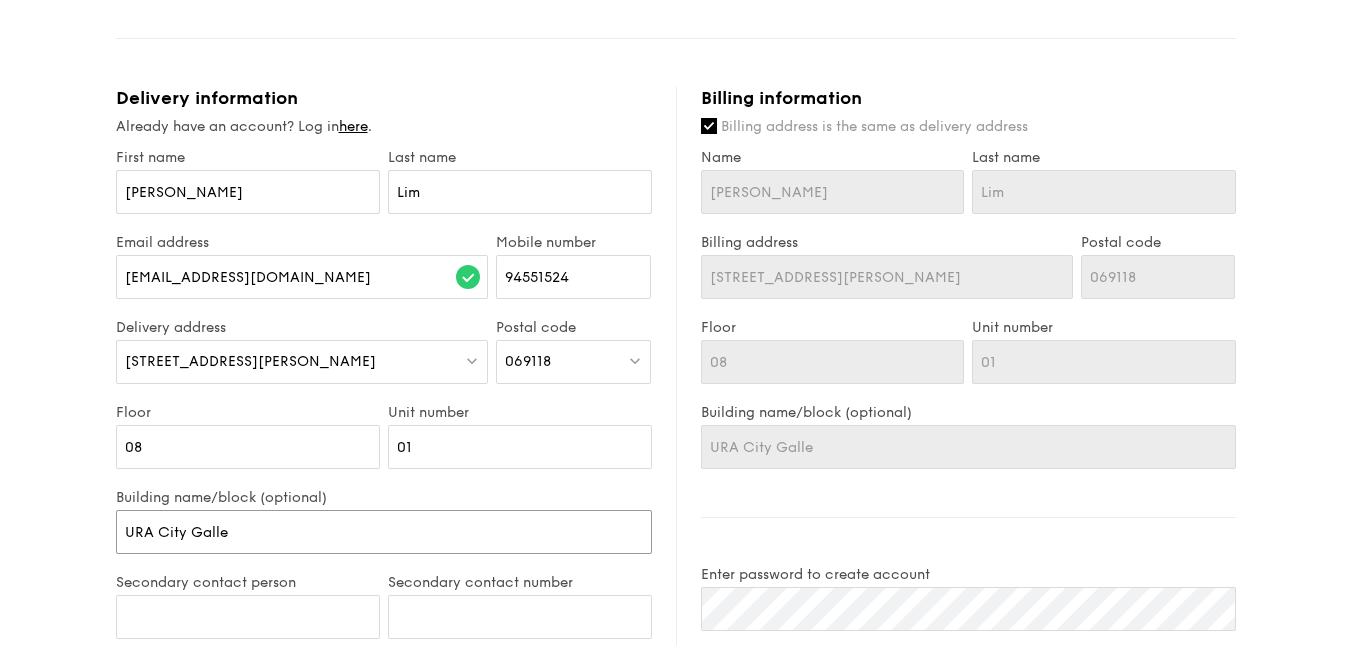 type on "URA City Galler" 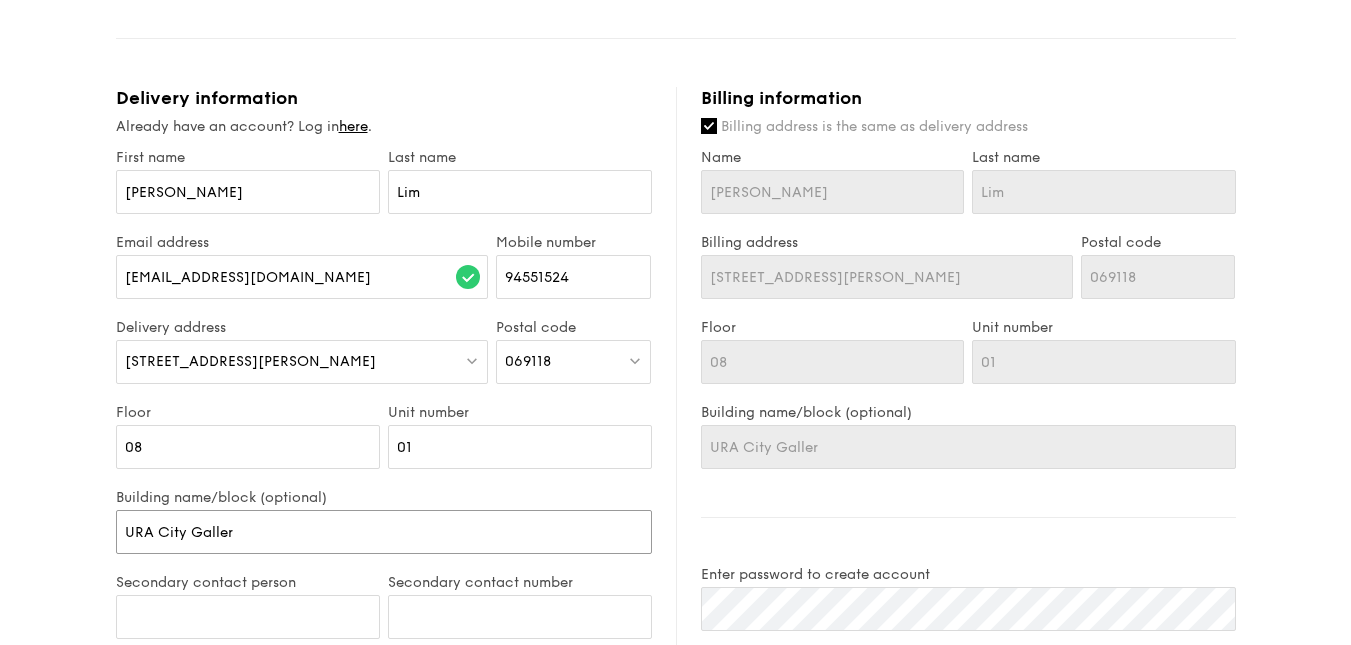 type on "URA City Gallery" 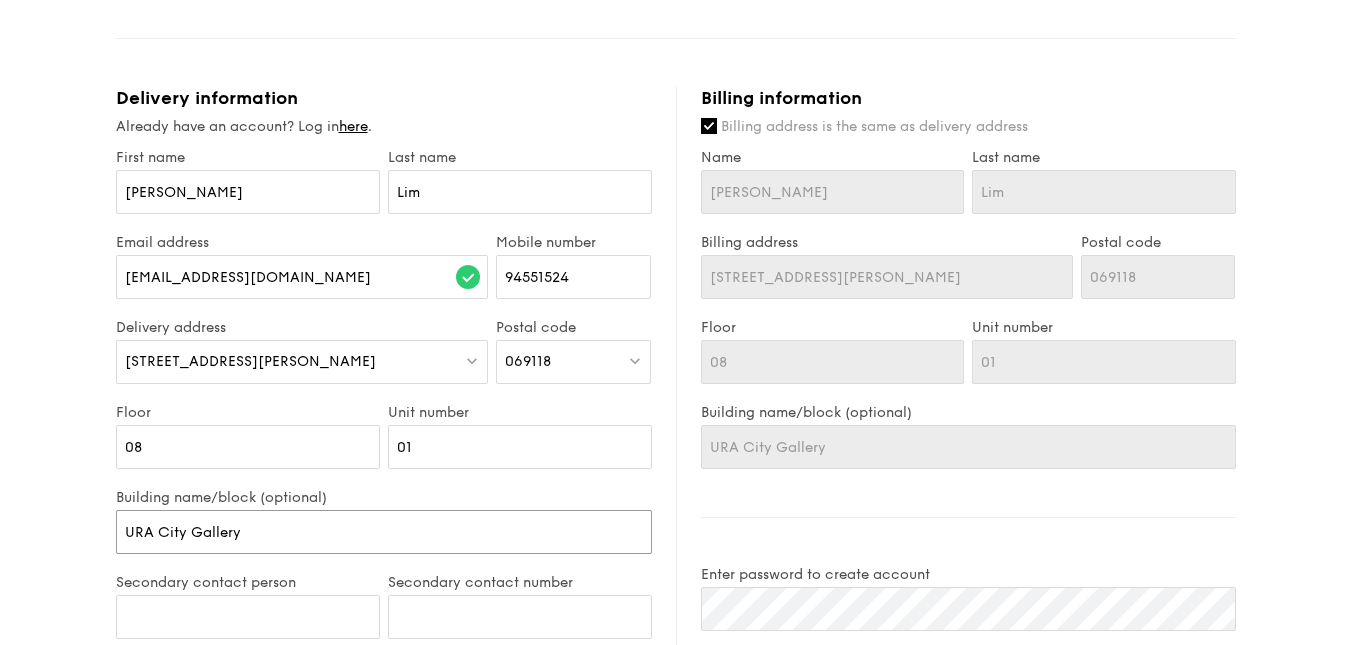 scroll, scrollTop: 1134, scrollLeft: 0, axis: vertical 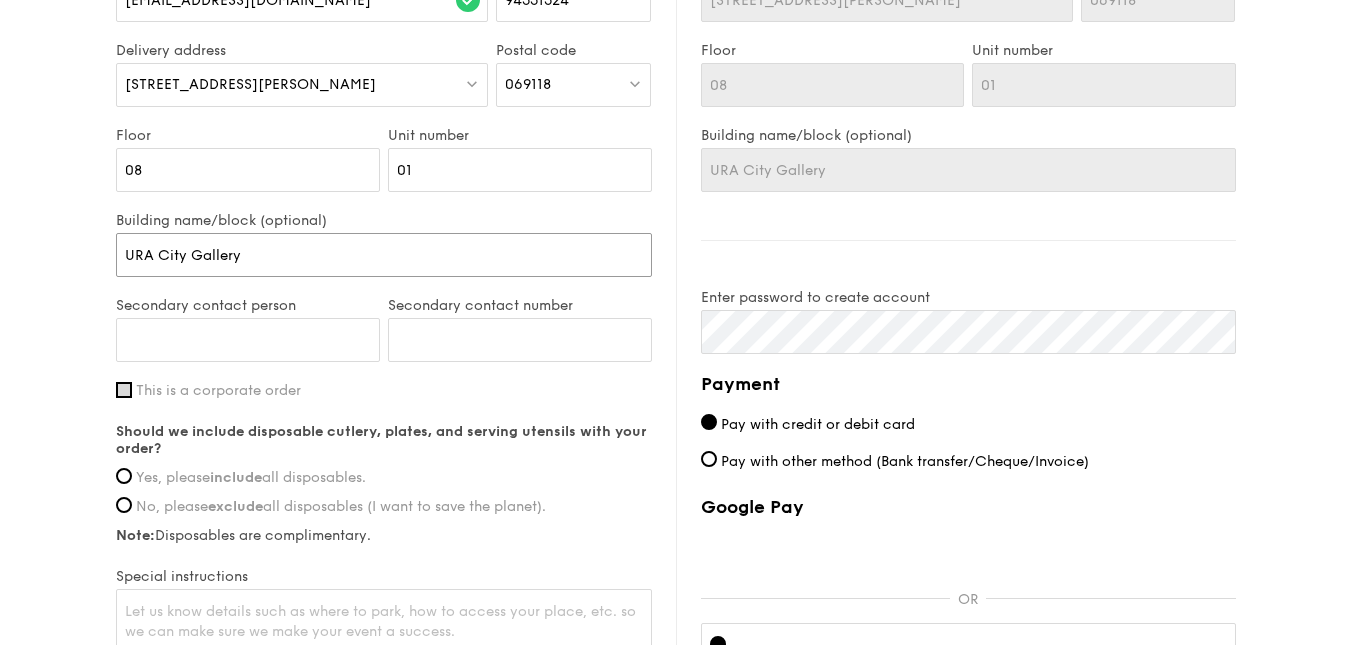 type on "URA City Gallery" 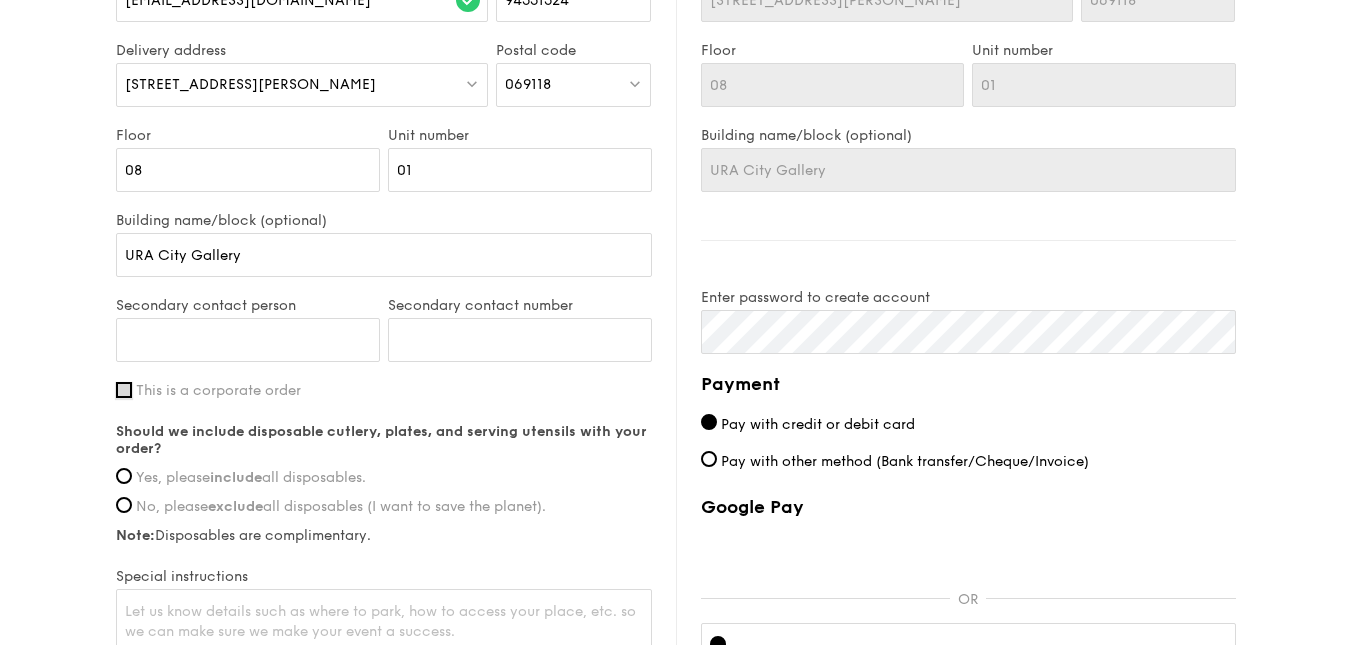 click on "This is a corporate order" at bounding box center (124, 390) 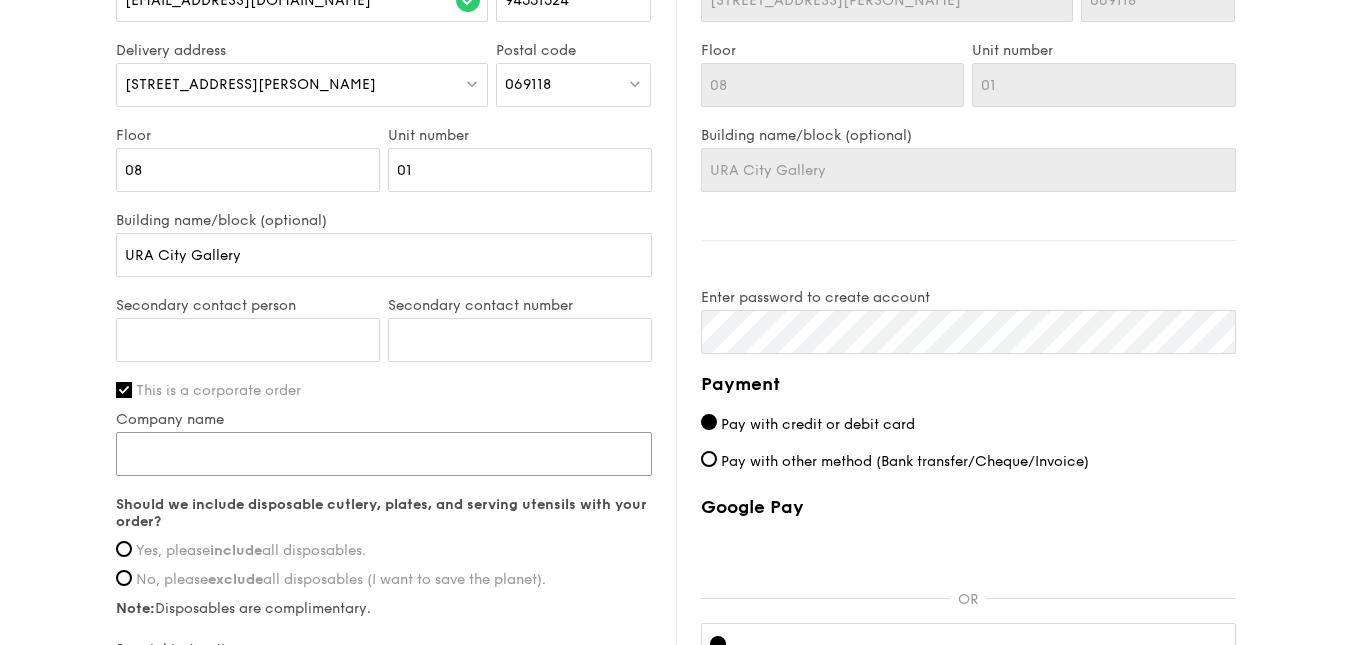 click on "Company name" at bounding box center [384, 454] 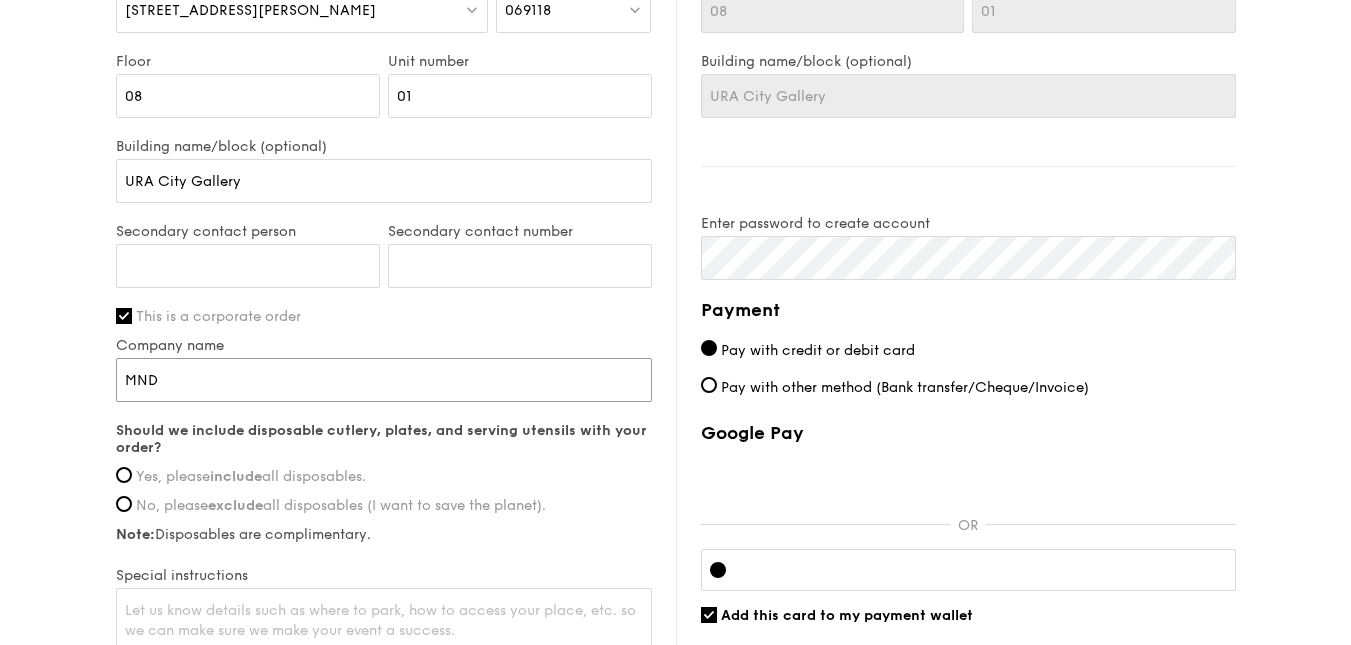 scroll, scrollTop: 1209, scrollLeft: 0, axis: vertical 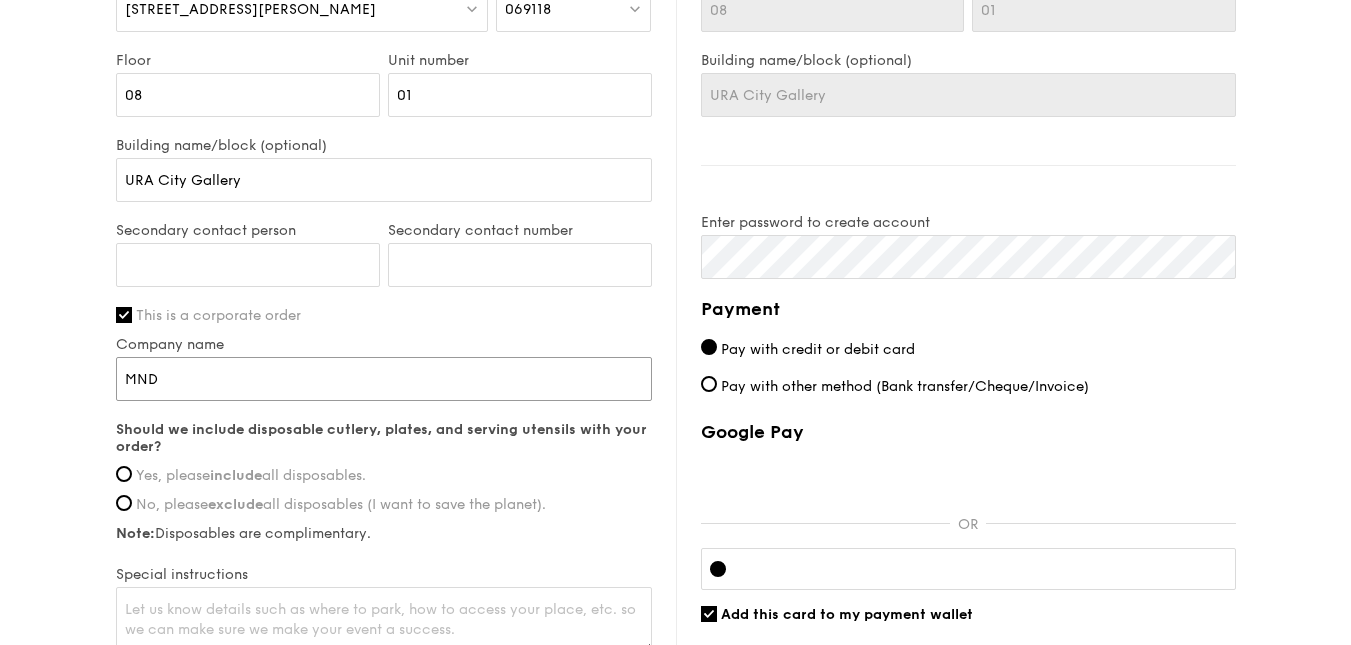 type on "MND" 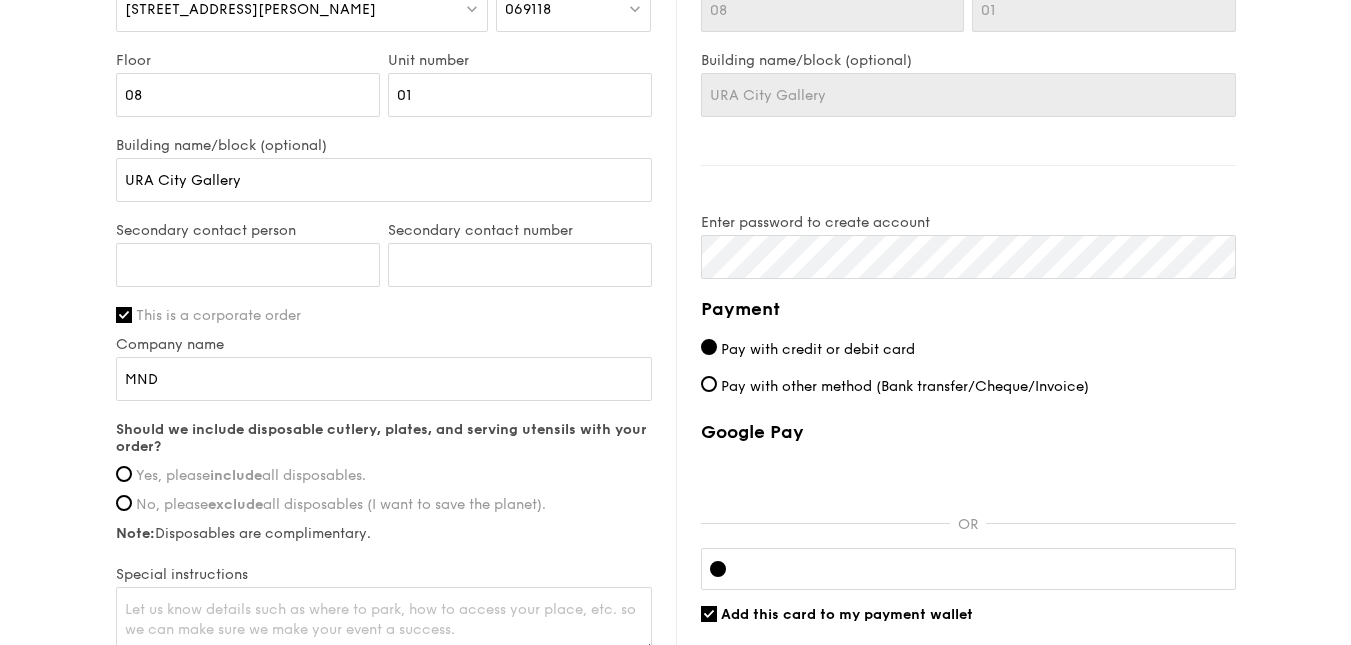 click on "1 - Select menu
2 - Select items
3 - Check out
Regulars
Serving time:
[DATE]
11:30AM
Add-ons
17x Oven-Roasted Teriyaki Chicken - house-blend teriyaki sauce, shiitake mushroom, bok choy, tossed signature rice 10x Grain's [PERSON_NAME] Chicken Stew - with nyonya [PERSON_NAME] paste, mini bread roll, roasted potato 10x Thai Green [PERSON_NAME] Fish - seared dory, thai style green [PERSON_NAME], butterfly blue pea rice 2x Plant-Based Beef Lasagna  - fennel seed, chickpea, plant-based minced beef, citrusy roasted cauliflower 1x Basil Thunder Tea Rice  - basil scented multigrain rice, braised celery mushroom cabbage, hanjuku egg
Subtotal
$0.00
Add-ons
$496.00
Delivery fee
$30.00
Apply
Total
$526.00
Total (w/ GST)
$573.34
[PERSON_NAME]" at bounding box center [676, -207] 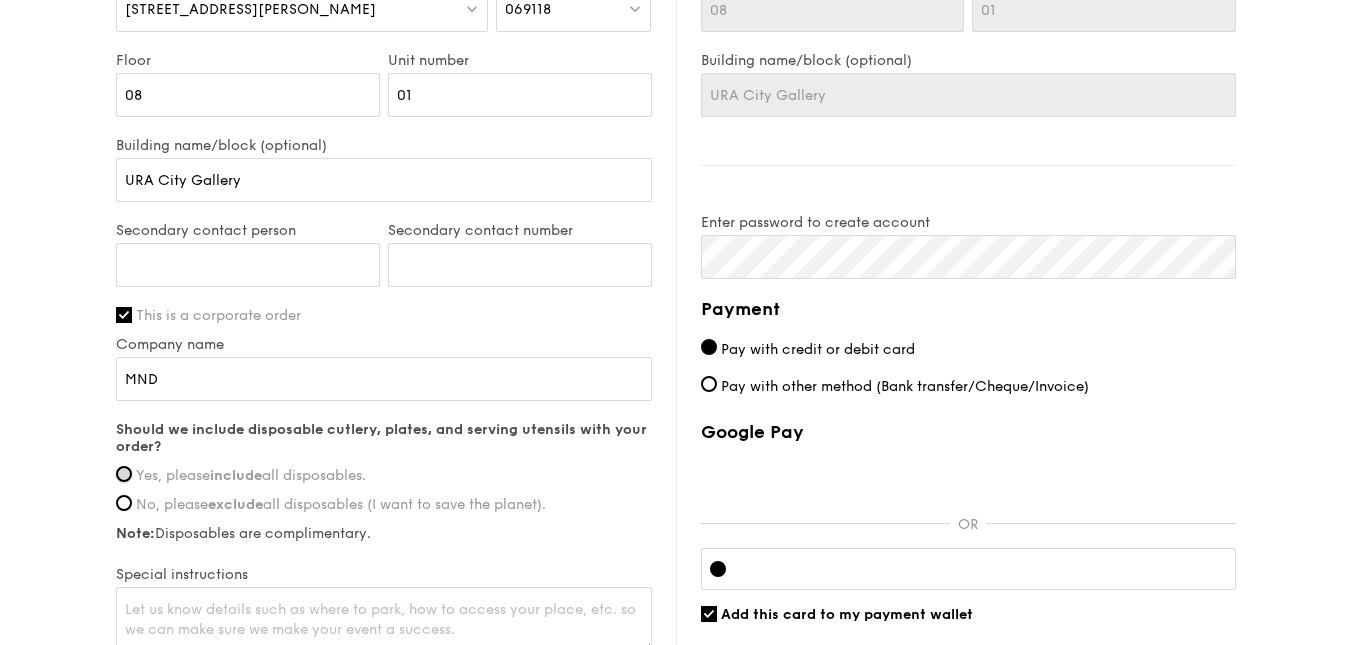 click on "Yes, please  include  all disposables." at bounding box center (124, 474) 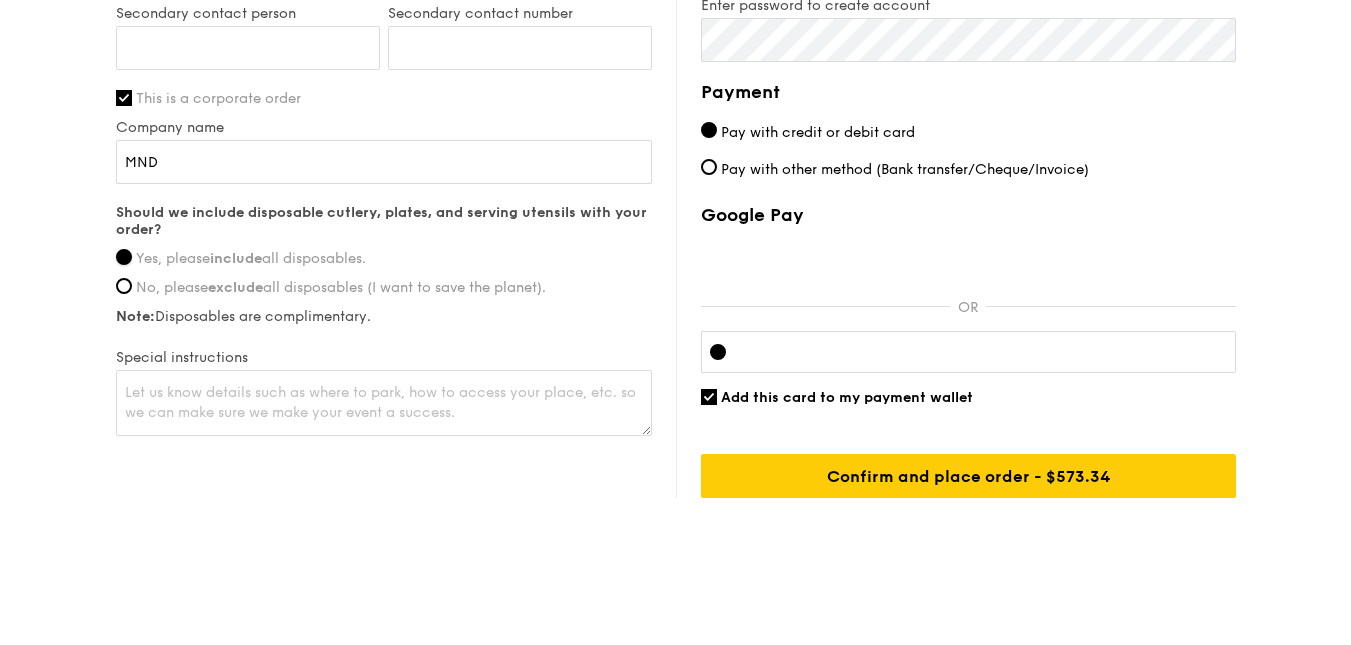 scroll, scrollTop: 1427, scrollLeft: 0, axis: vertical 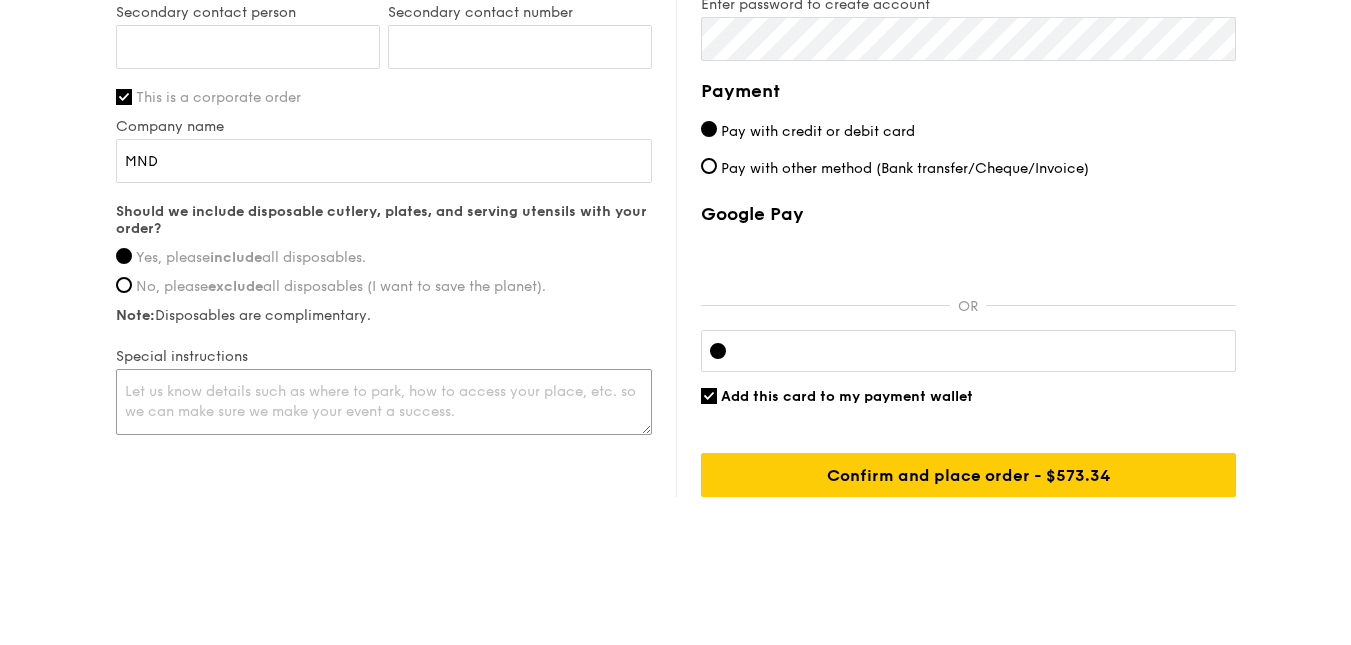 click at bounding box center [384, 402] 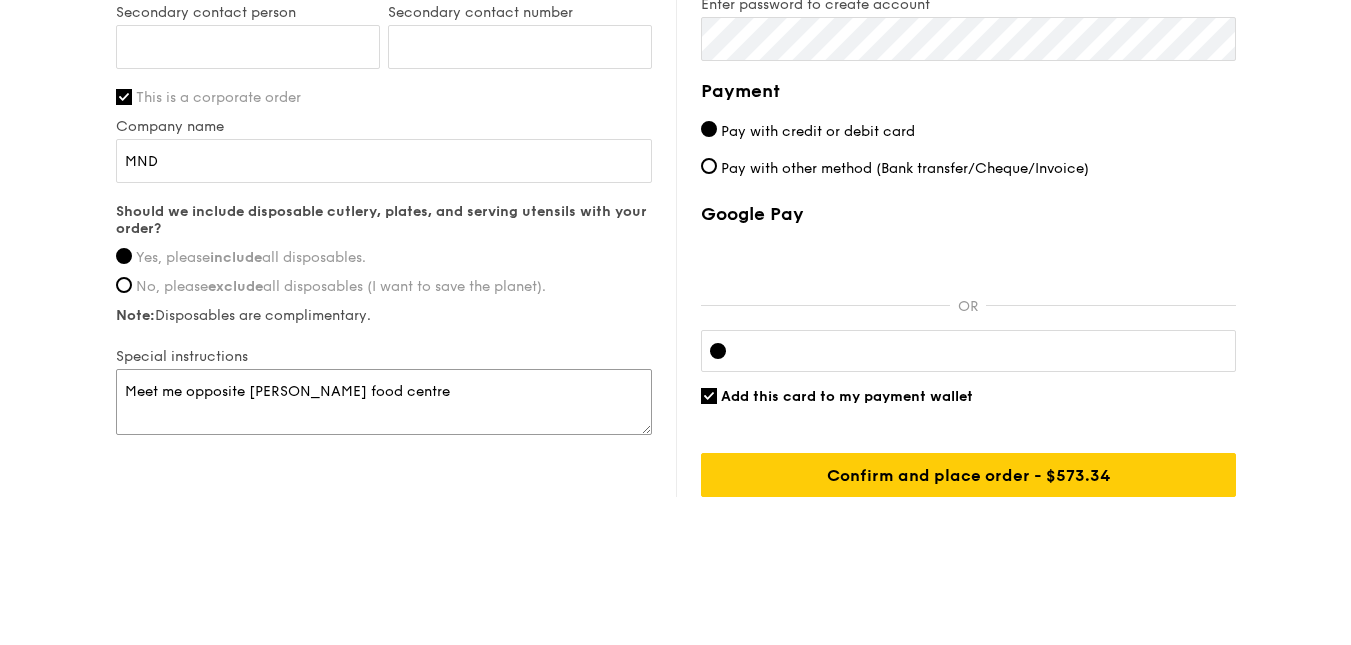 click on "Meet me opposite [PERSON_NAME] food centre" at bounding box center [384, 402] 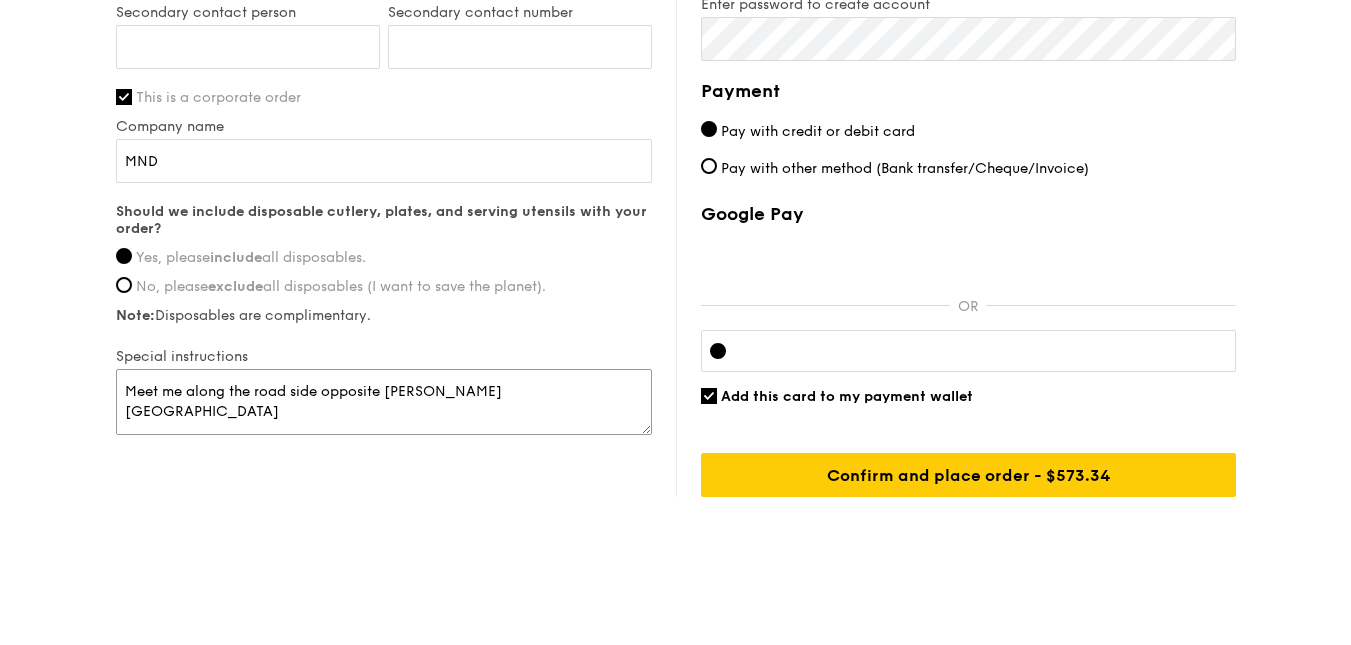click on "Meet me along the road side opposite [PERSON_NAME][GEOGRAPHIC_DATA]" at bounding box center (384, 402) 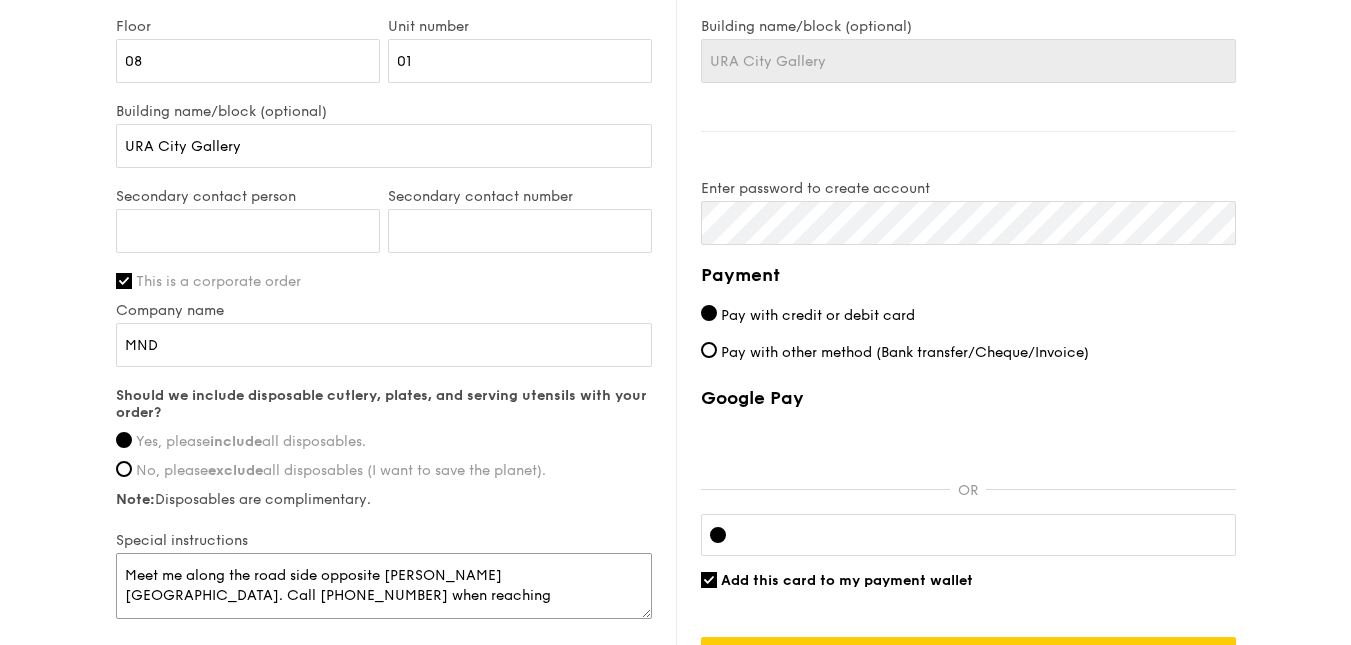 scroll, scrollTop: 1244, scrollLeft: 0, axis: vertical 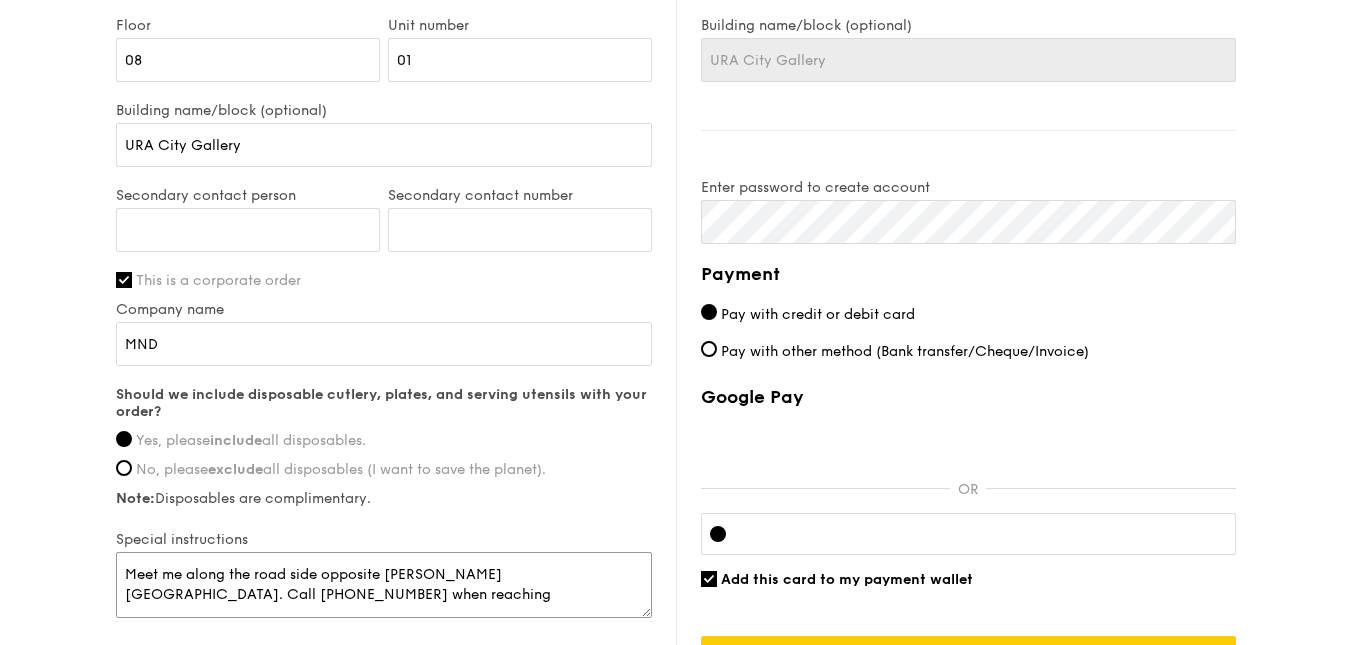 type on "Meet me along the road side opposite [PERSON_NAME][GEOGRAPHIC_DATA]. Call [PHONE_NUMBER] when reaching" 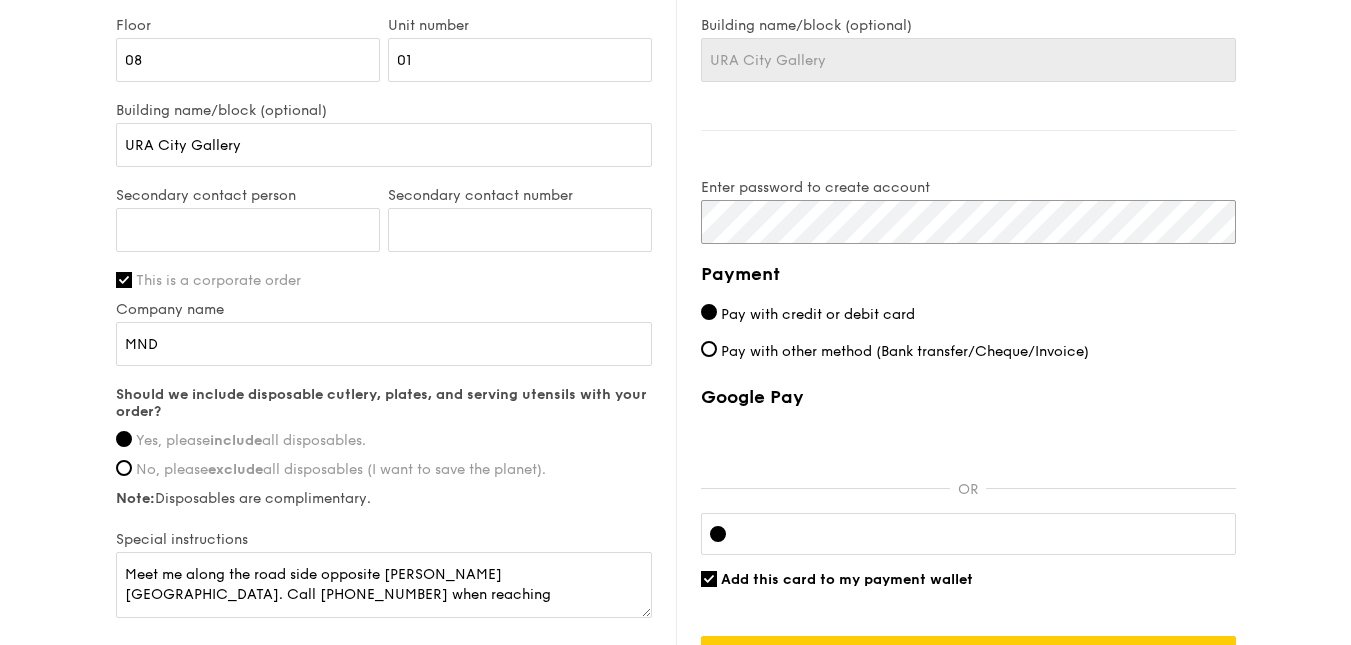 scroll, scrollTop: 1439, scrollLeft: 0, axis: vertical 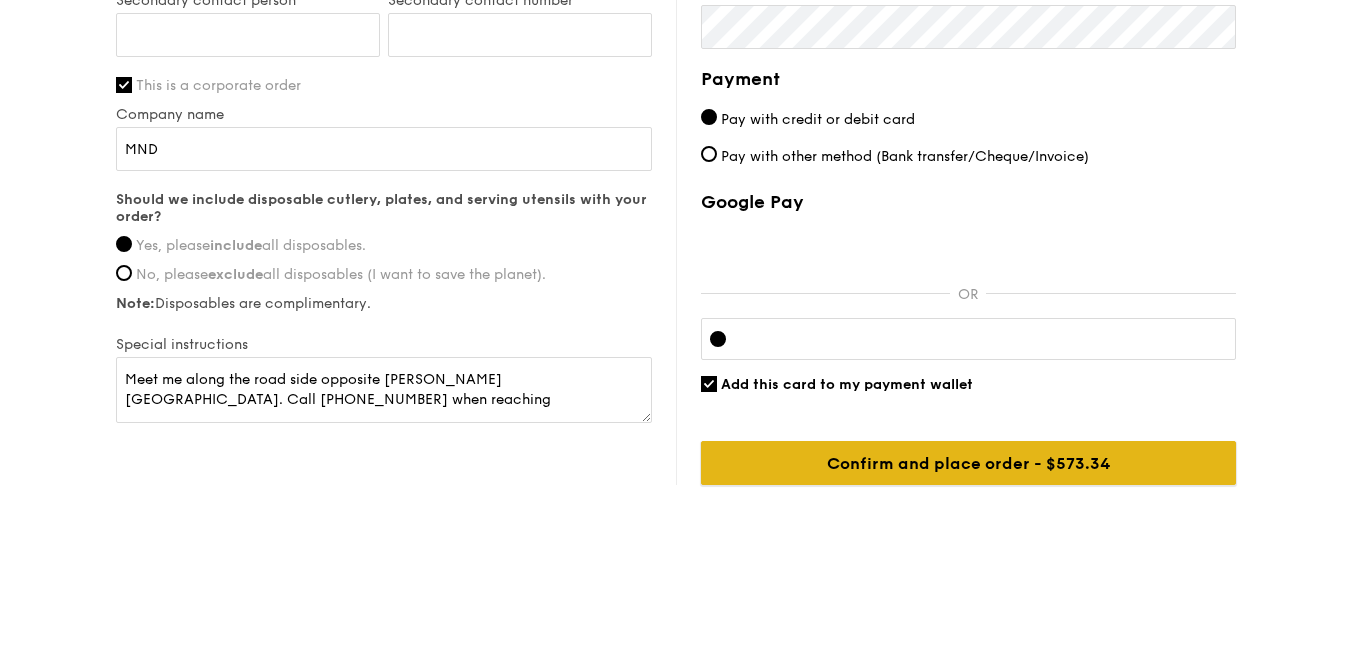 click on "Confirm and place order - $573.34" at bounding box center (968, 463) 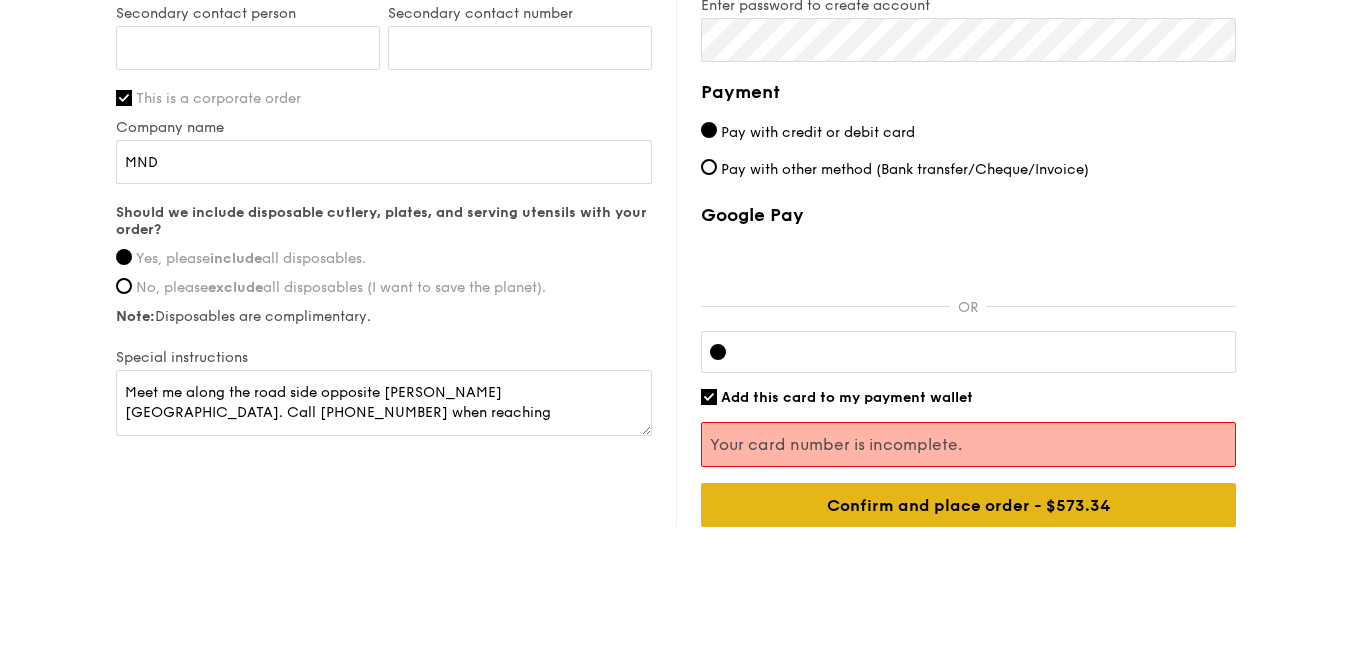 scroll, scrollTop: 1468, scrollLeft: 0, axis: vertical 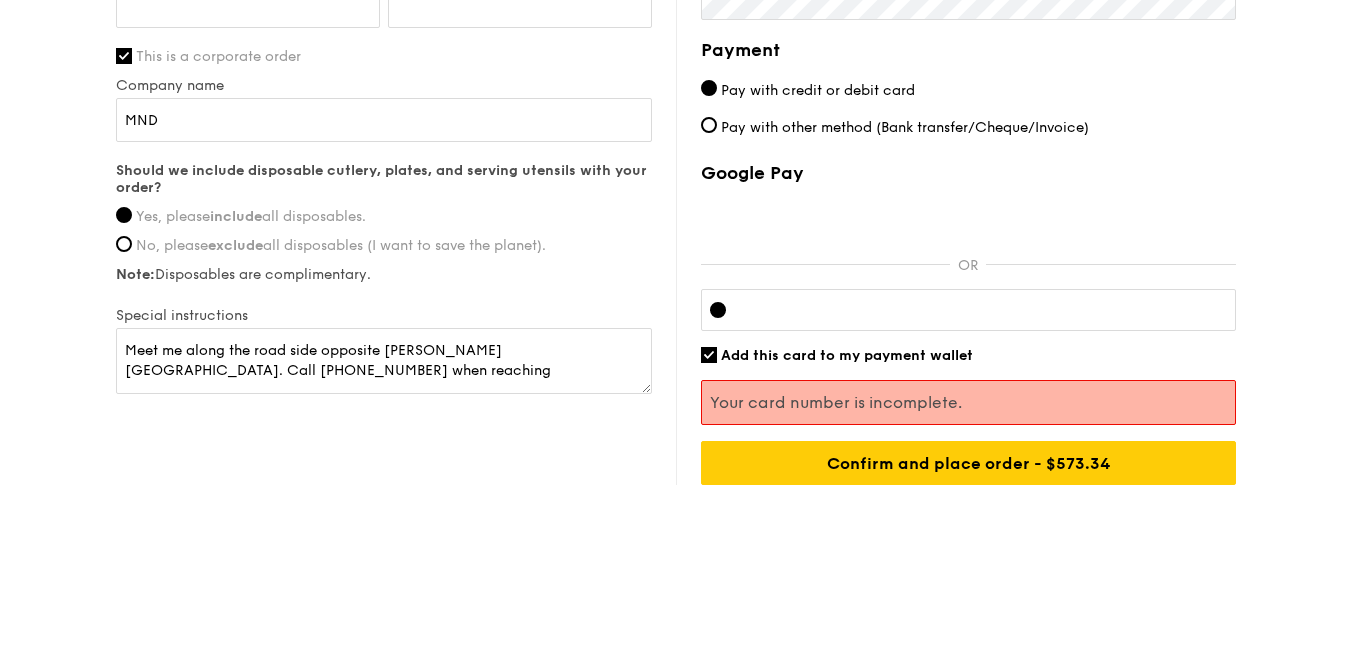click on "1 - Select menu
2 - Select items
3 - Check out
Regulars
Serving time:
[DATE]
11:30AM
Add-ons
17x Oven-Roasted Teriyaki Chicken - house-blend teriyaki sauce, shiitake mushroom, bok choy, tossed signature rice 10x Grain's [PERSON_NAME] Chicken Stew - with nyonya [PERSON_NAME] paste, mini bread roll, roasted potato 10x Thai Green [PERSON_NAME] Fish - seared dory, thai style green [PERSON_NAME], butterfly blue pea rice 2x Plant-Based Beef Lasagna  - fennel seed, chickpea, plant-based minced beef, citrusy roasted cauliflower 1x Basil Thunder Tea Rice  - basil scented multigrain rice, braised celery mushroom cabbage, hanjuku egg
Subtotal
$0.00
Add-ons
$496.00
Delivery fee
$30.00
Apply
Total
$526.00
Total (w/ GST)
$573.34
[PERSON_NAME]" at bounding box center [675, -452] 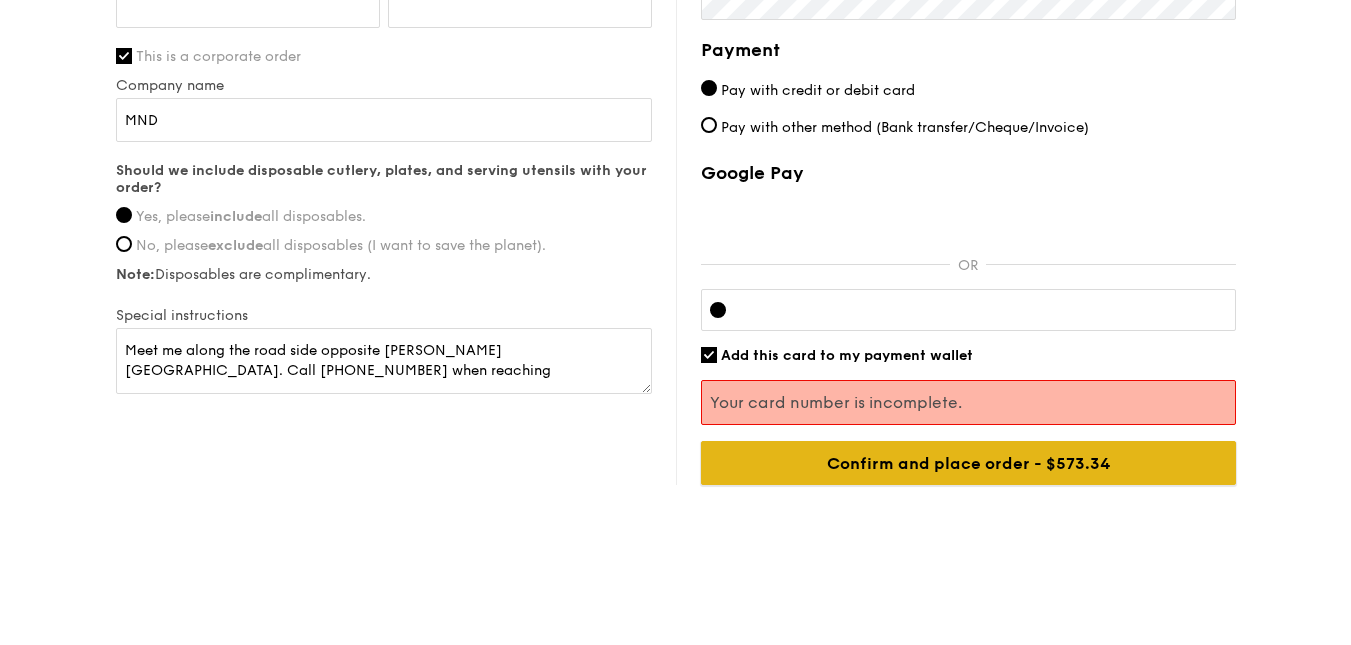 click on "Confirm and place order - $573.34" at bounding box center (968, 463) 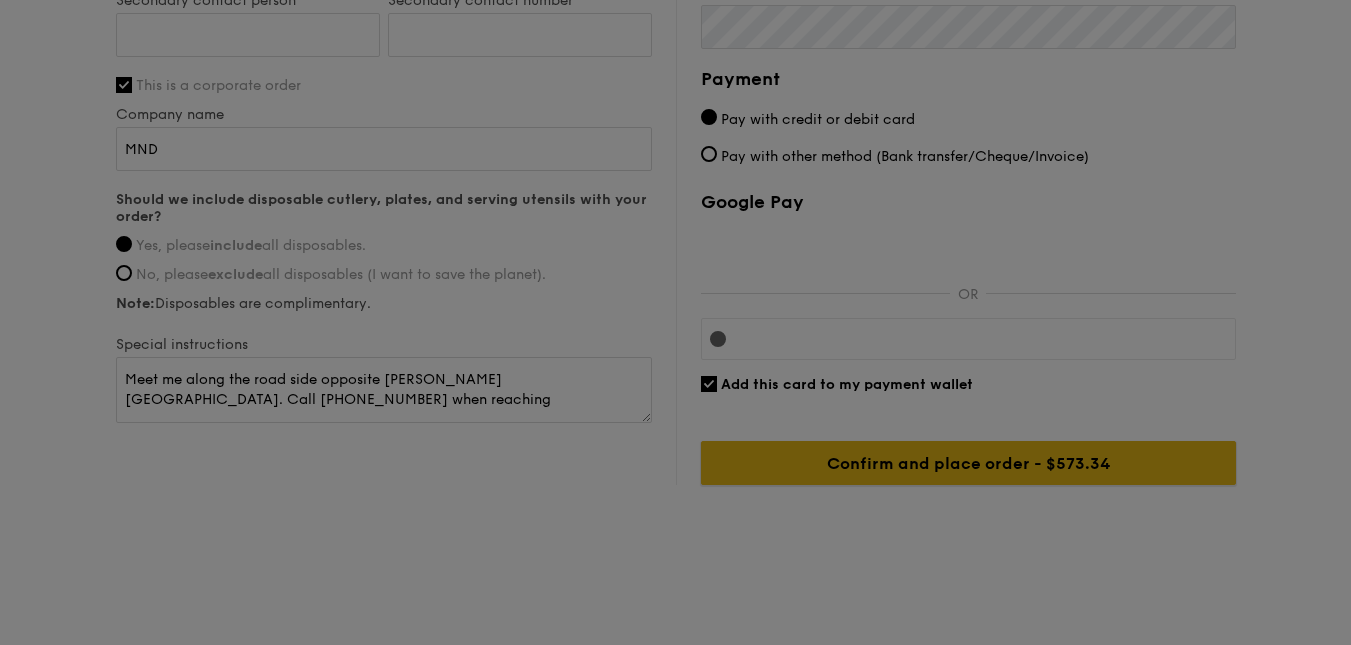 scroll, scrollTop: 1439, scrollLeft: 0, axis: vertical 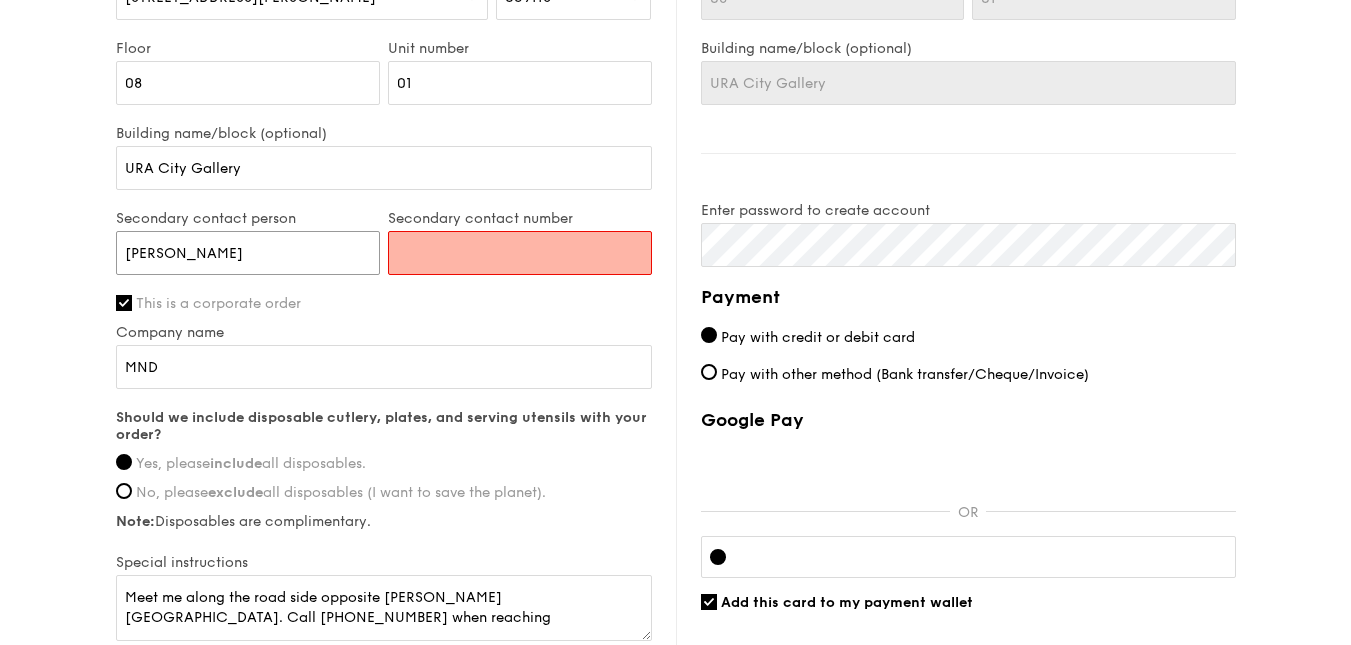 type on "[PERSON_NAME]" 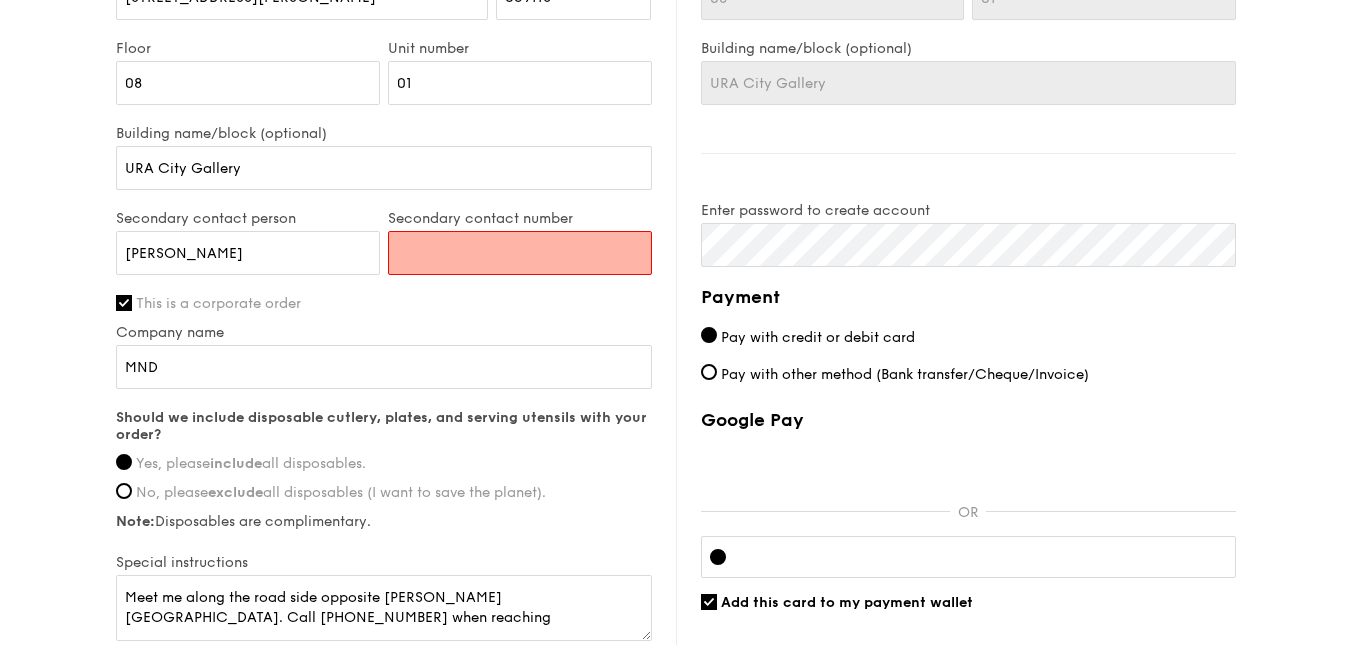 click on "Secondary contact number" at bounding box center (520, 253) 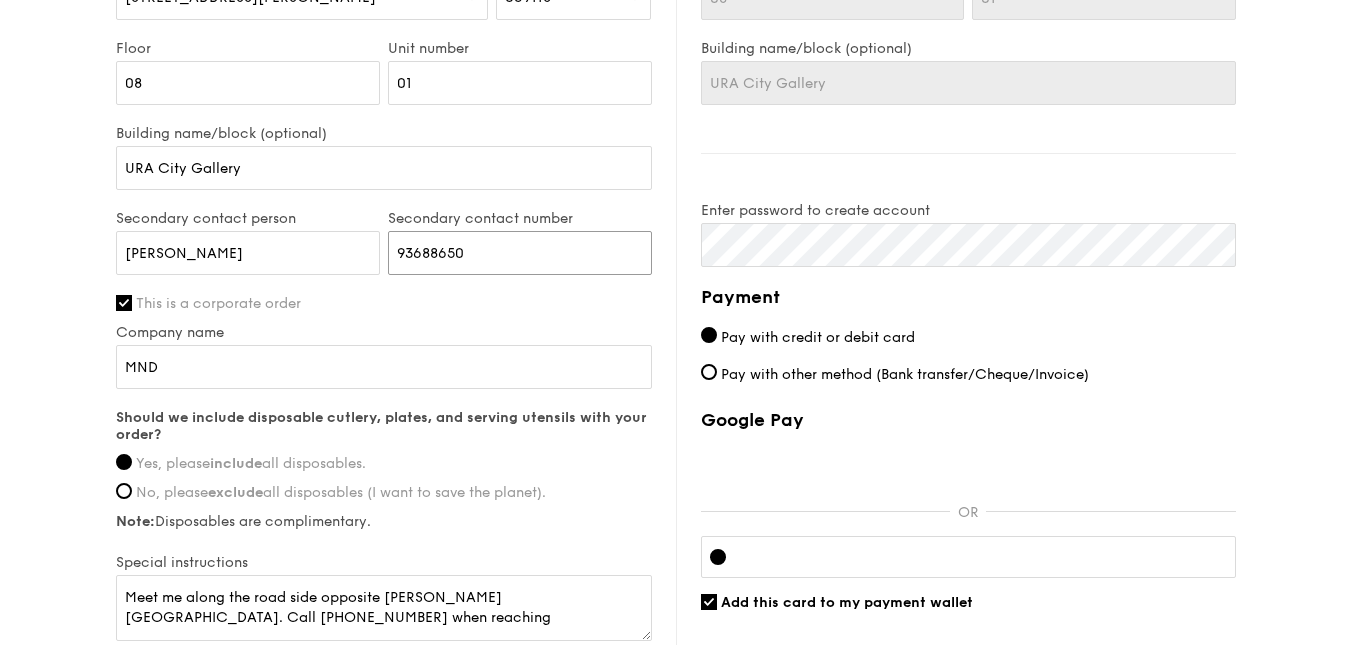 scroll, scrollTop: 1439, scrollLeft: 0, axis: vertical 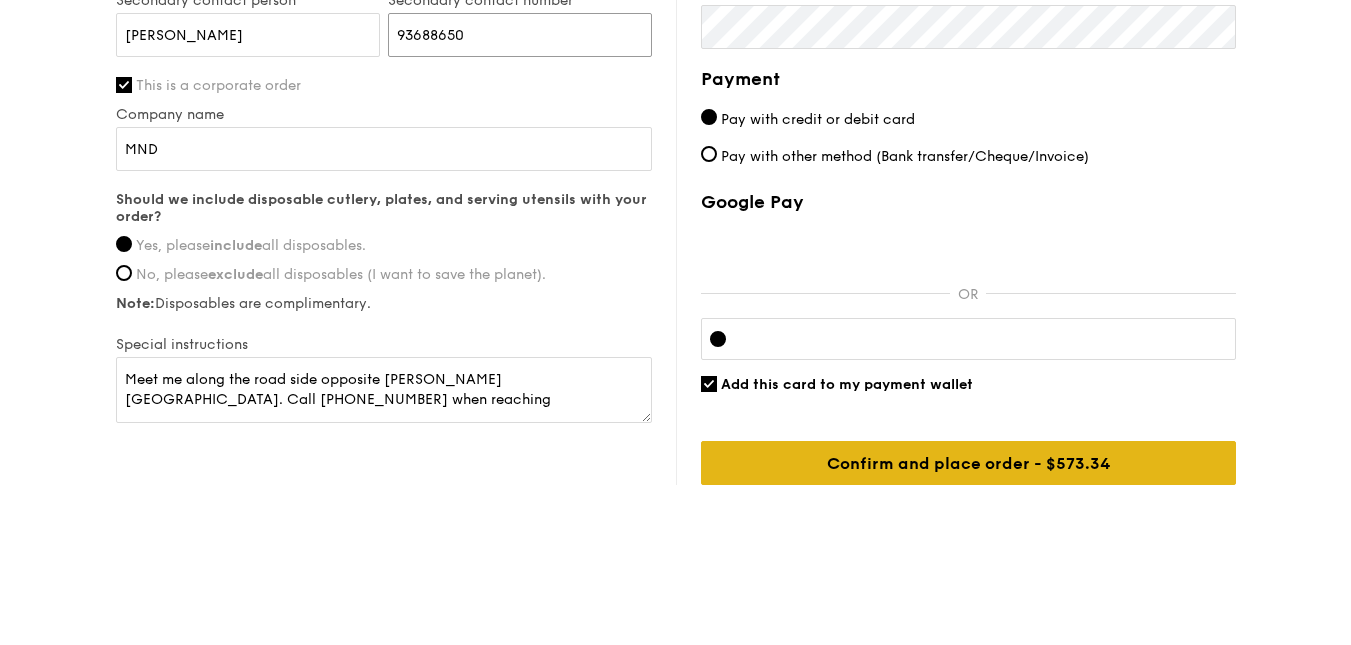 type on "93688650" 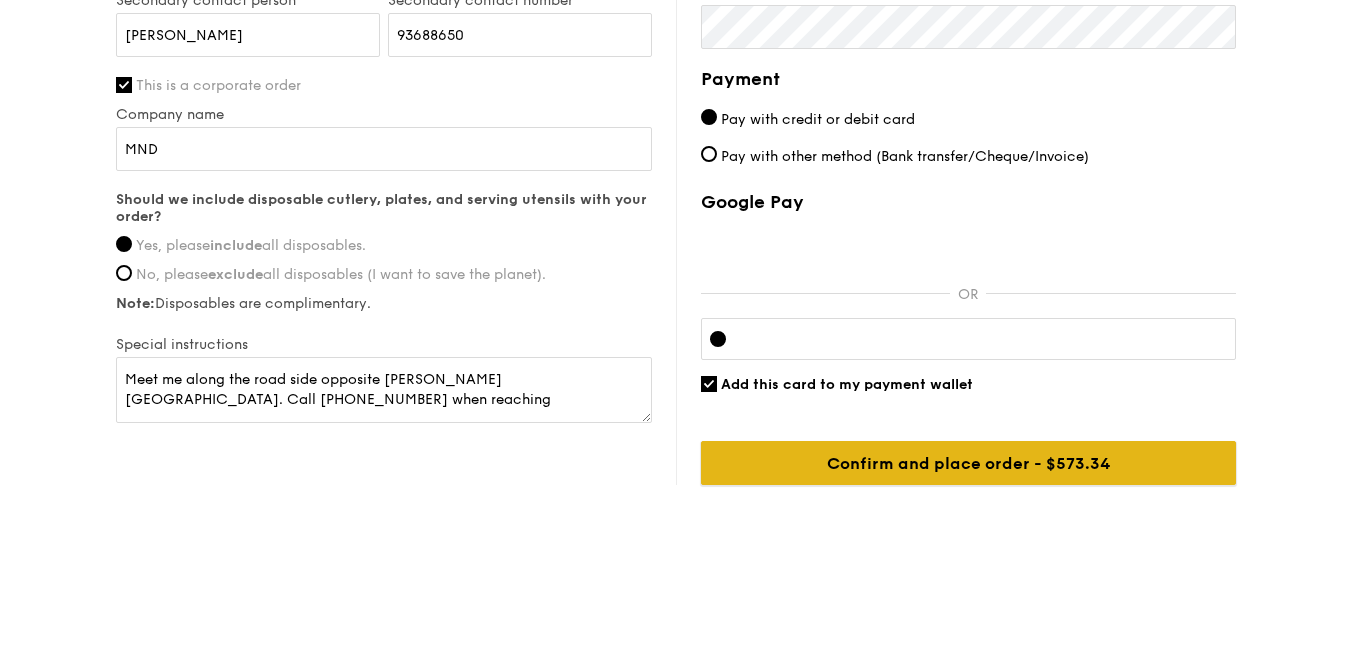 click on "Confirm and place order - $573.34" at bounding box center (968, 463) 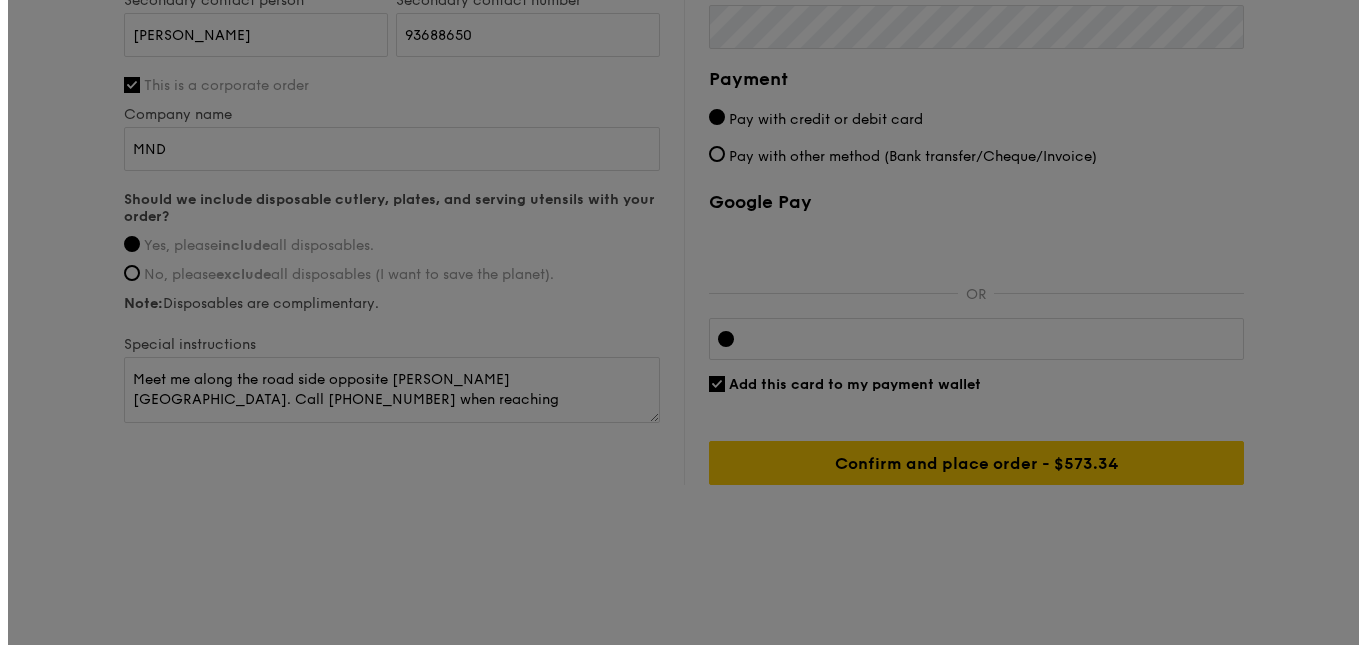 scroll, scrollTop: 0, scrollLeft: 0, axis: both 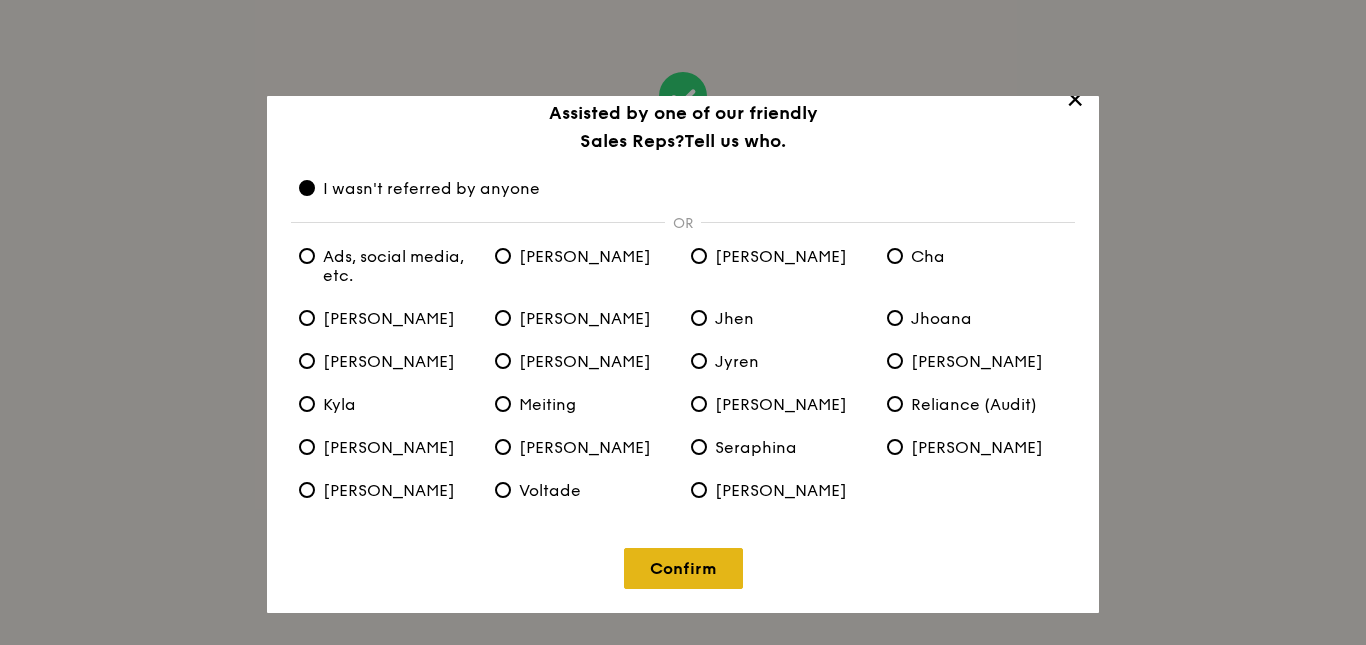 click on "Confirm" at bounding box center [683, 568] 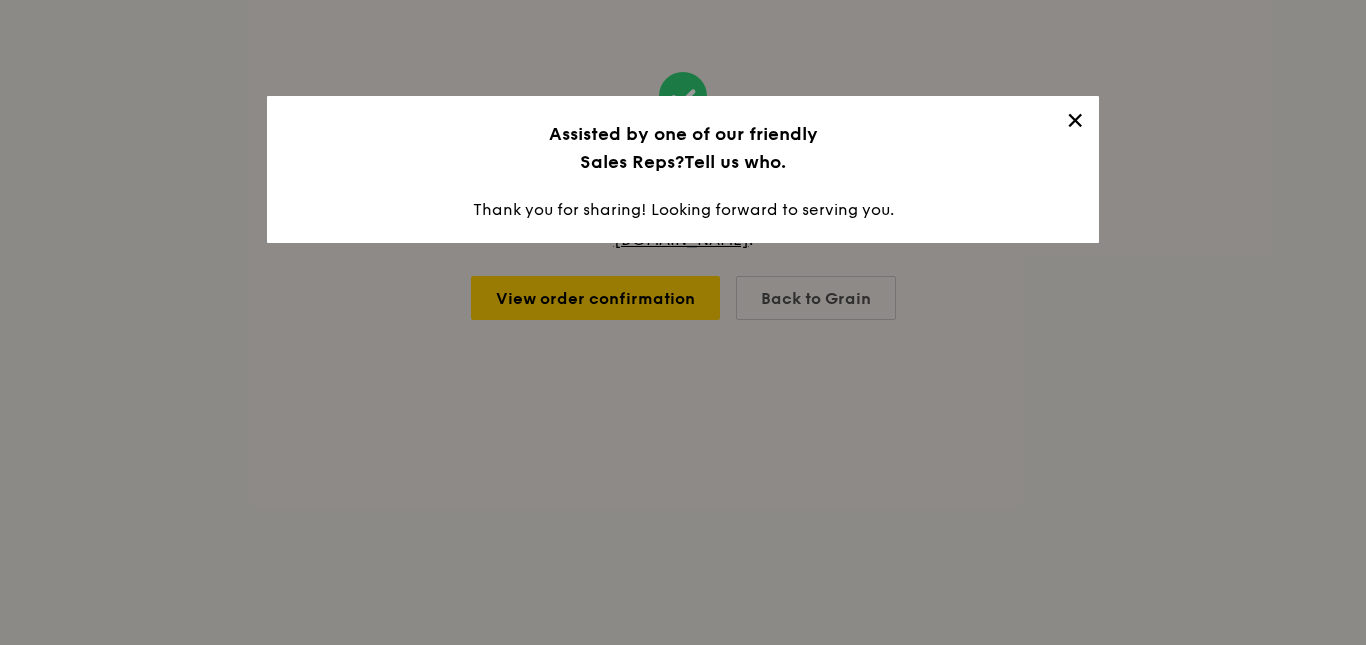 scroll, scrollTop: 0, scrollLeft: 0, axis: both 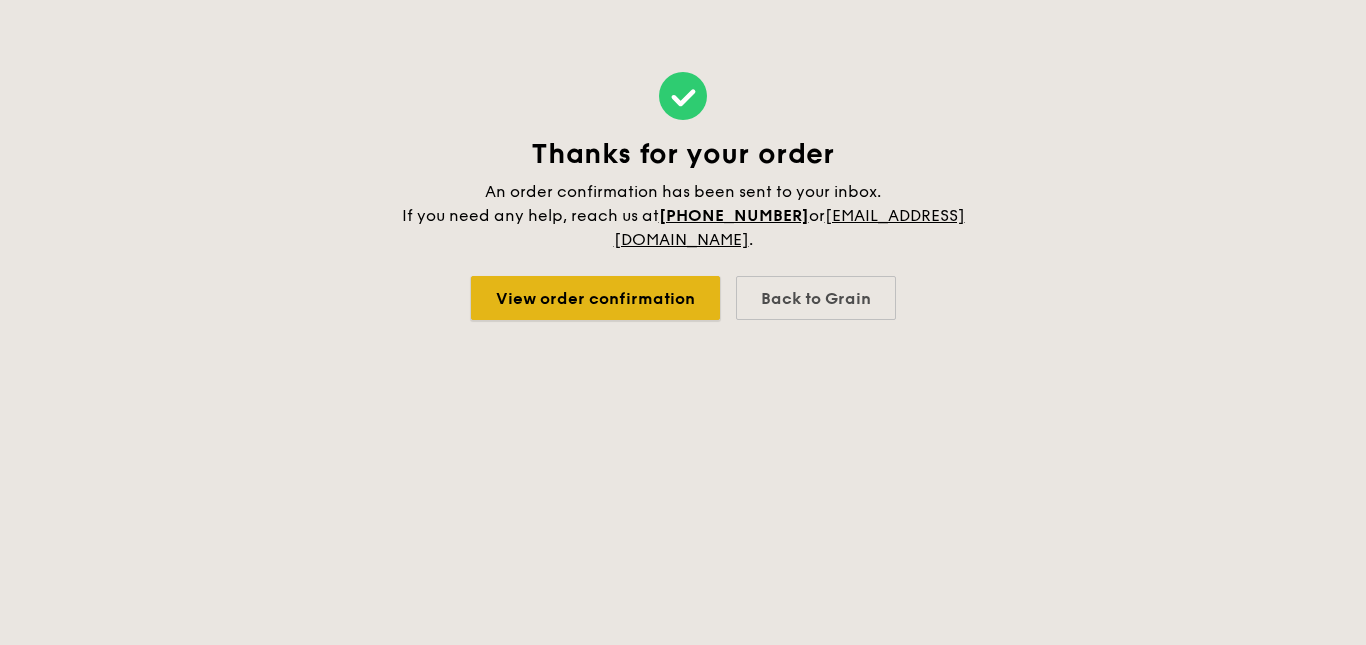 click on "View order confirmation" at bounding box center (595, 298) 